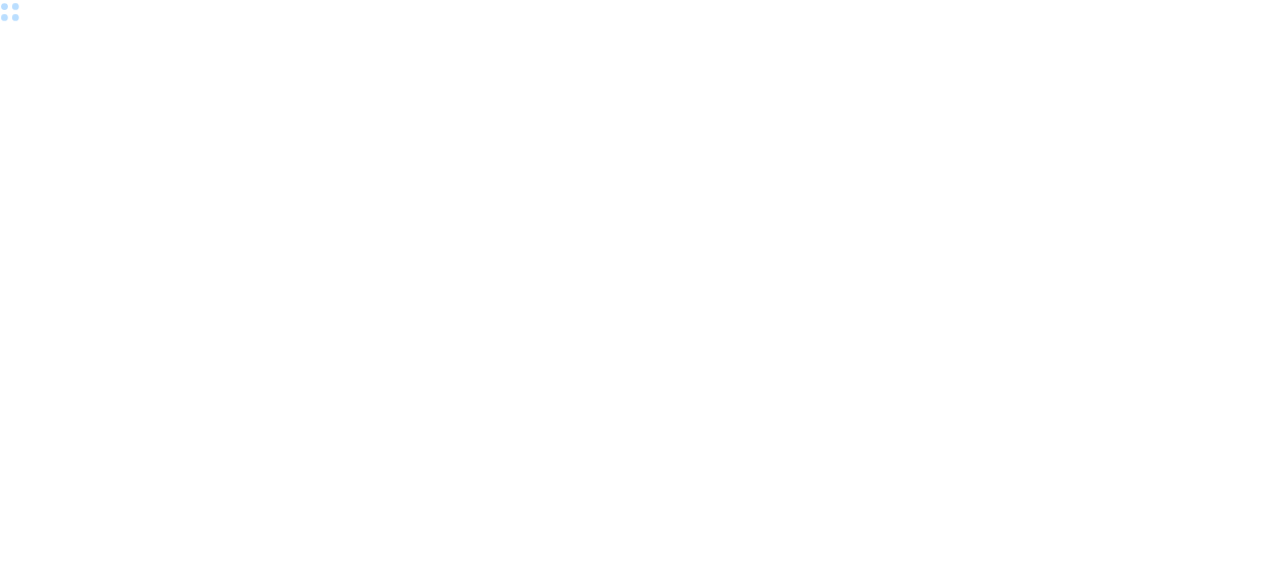 scroll, scrollTop: 0, scrollLeft: 0, axis: both 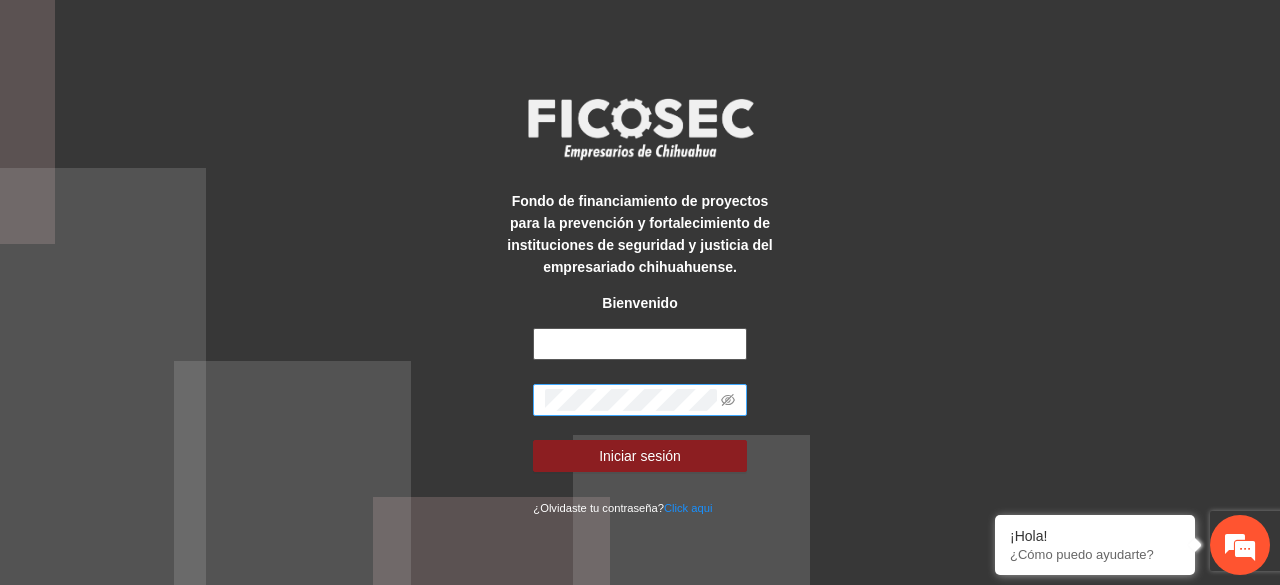 type on "**********" 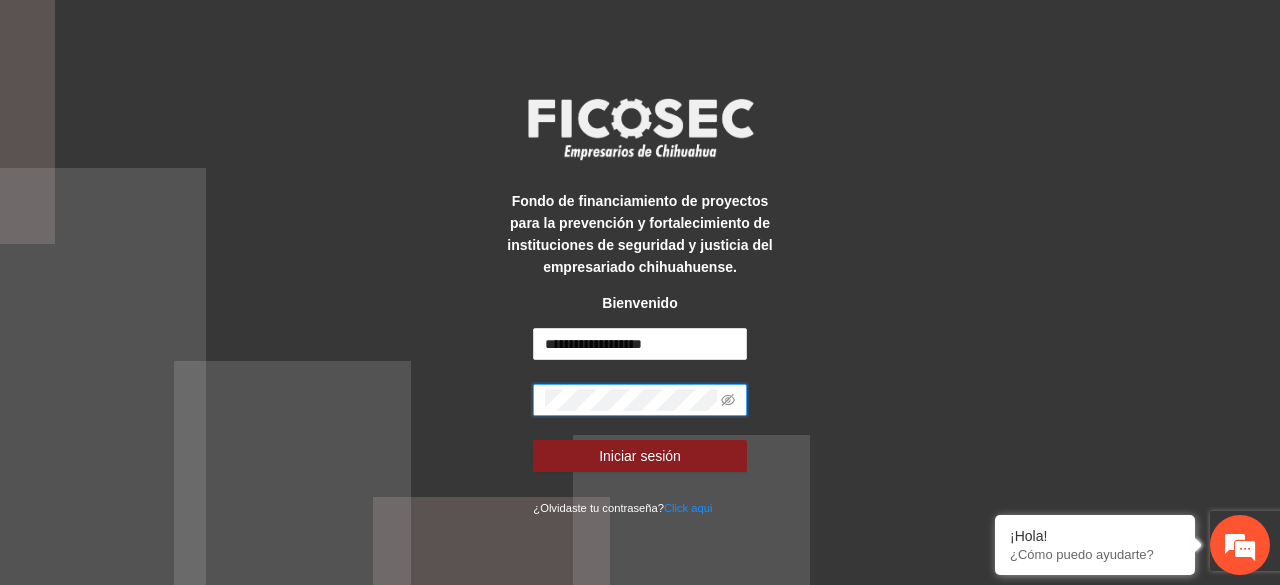 scroll, scrollTop: 0, scrollLeft: 0, axis: both 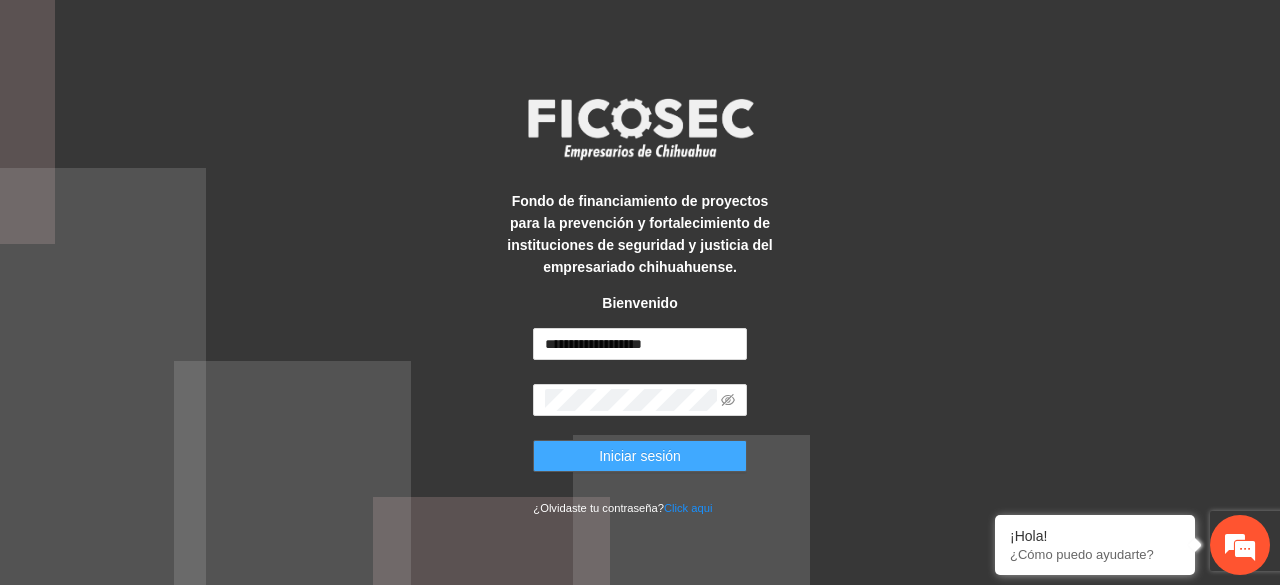 click on "Iniciar sesión" at bounding box center [640, 456] 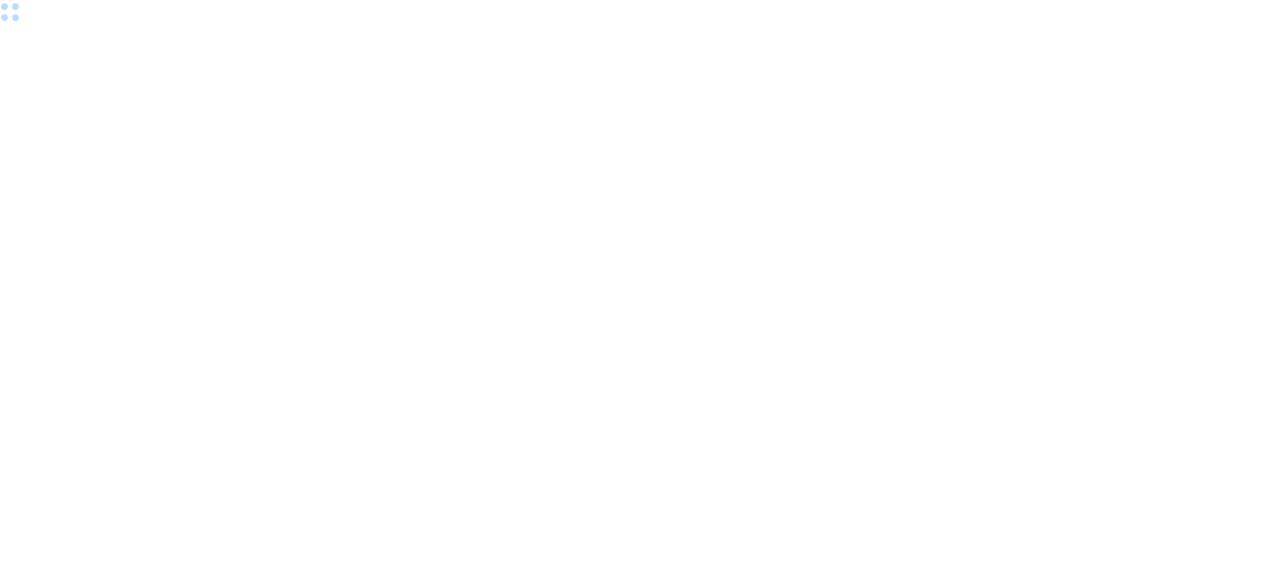scroll, scrollTop: 0, scrollLeft: 0, axis: both 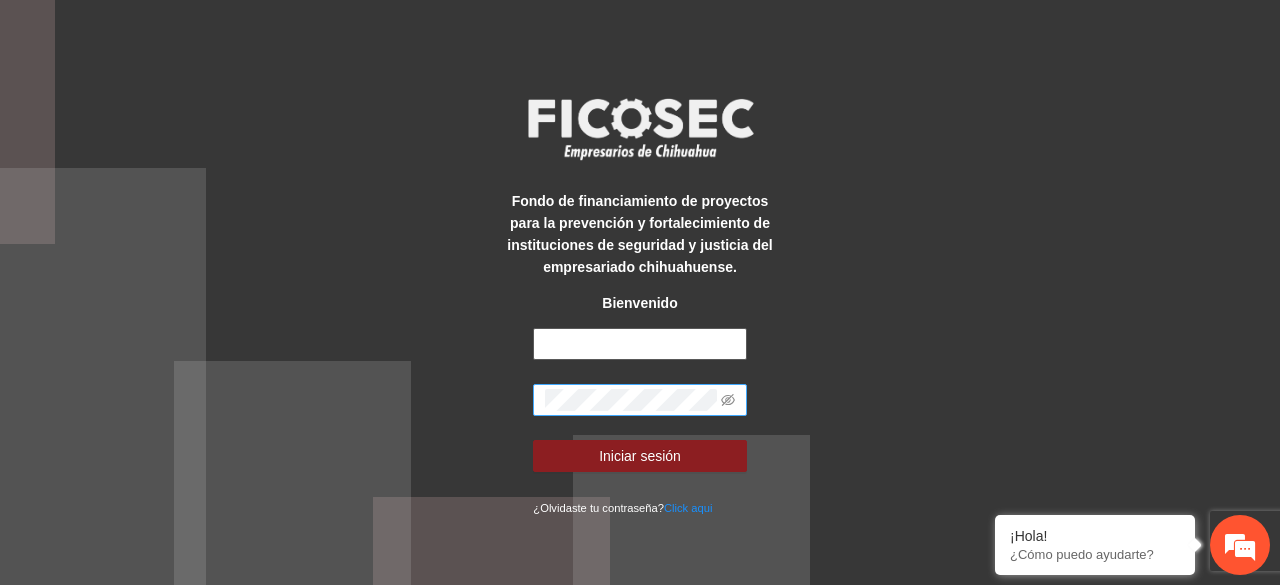 type on "**********" 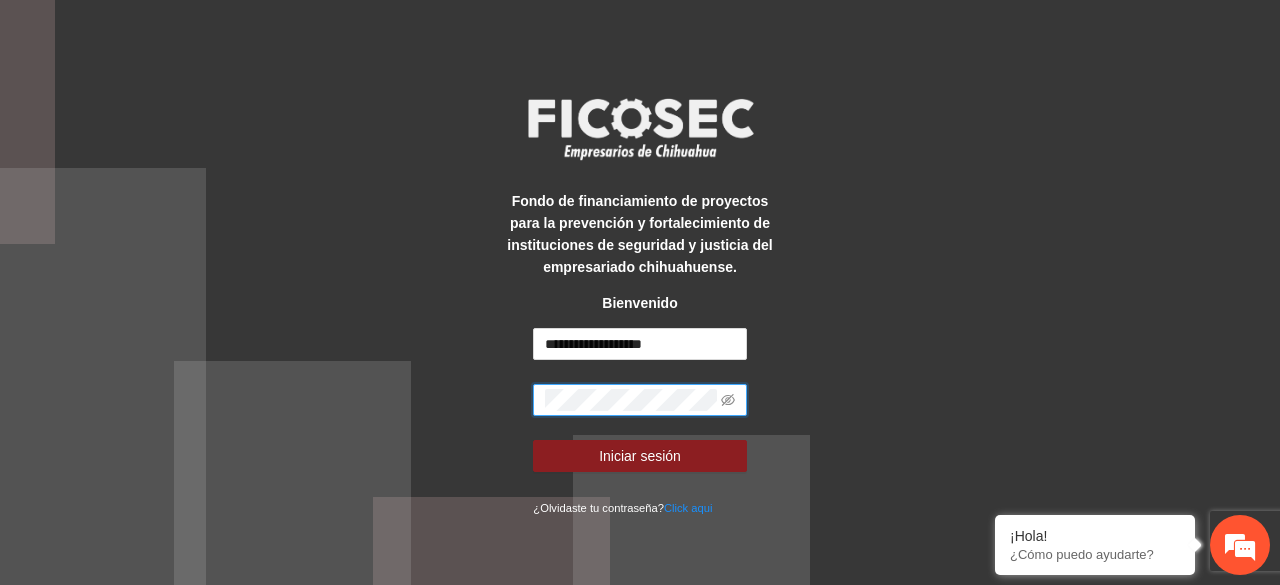 scroll, scrollTop: 0, scrollLeft: 0, axis: both 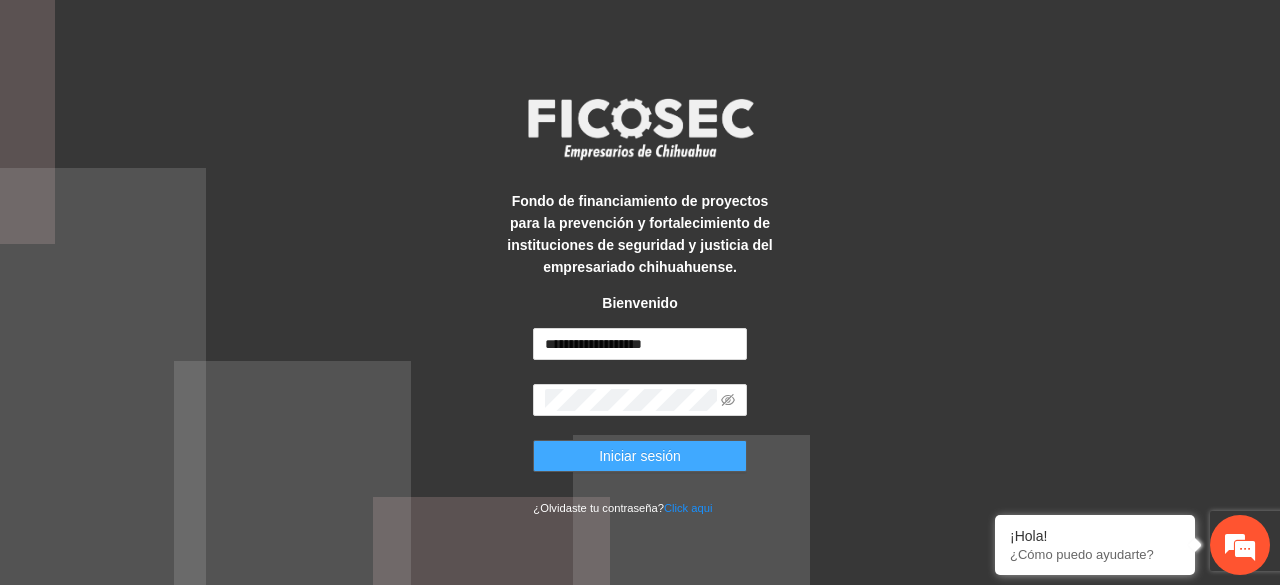 click on "Iniciar sesión" at bounding box center [640, 456] 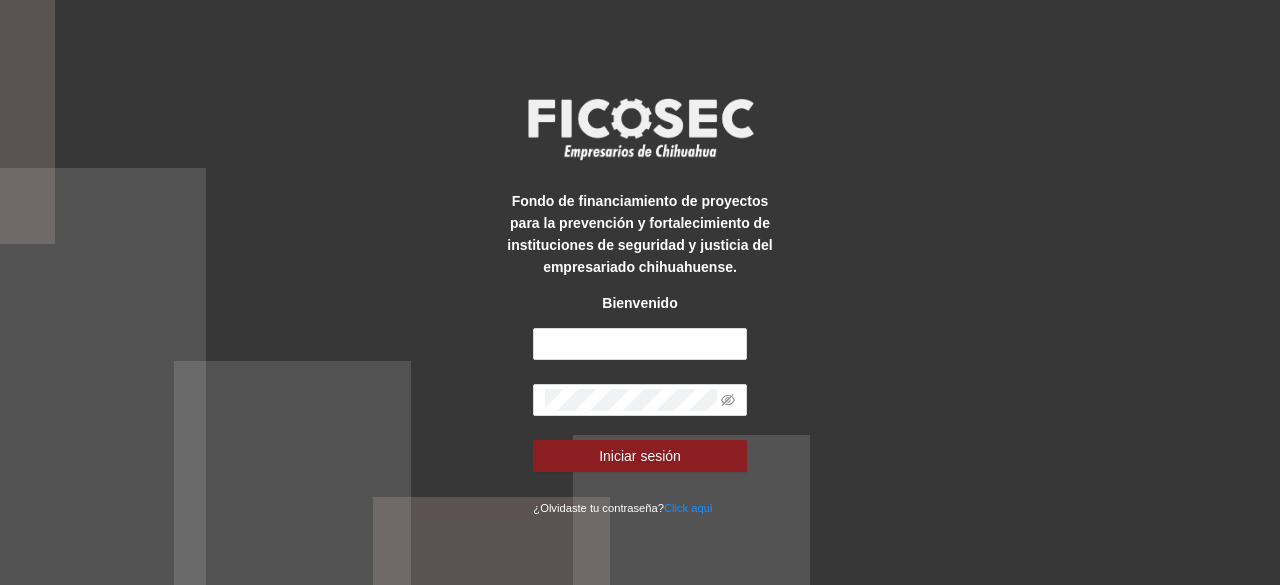 scroll, scrollTop: 0, scrollLeft: 0, axis: both 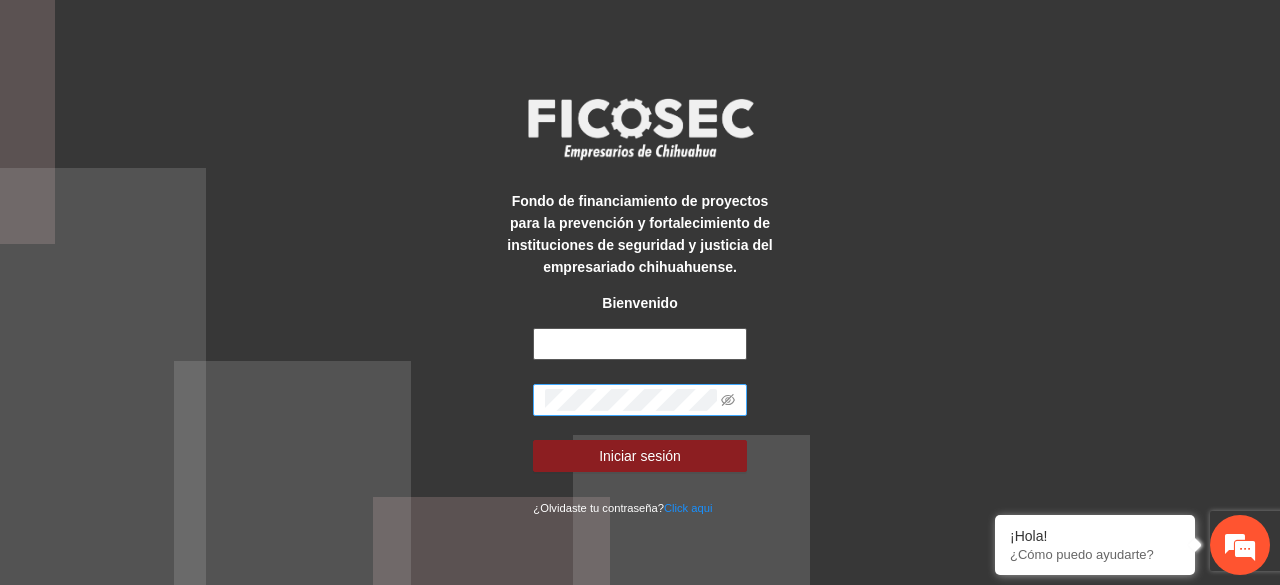type on "**********" 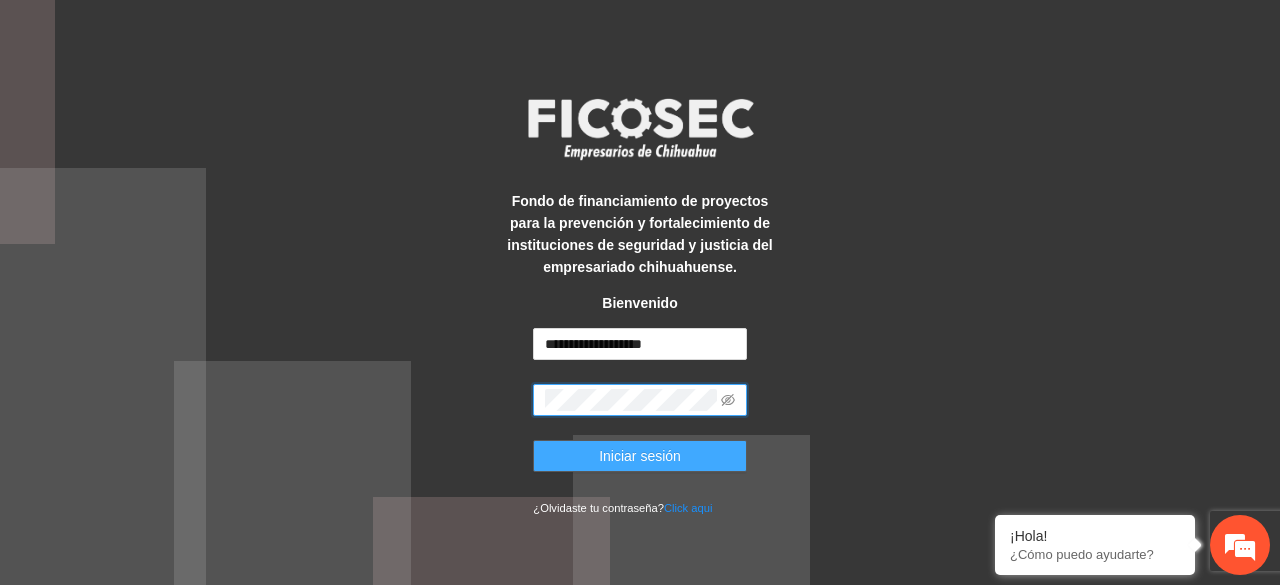 click on "Iniciar sesión" at bounding box center [639, 456] 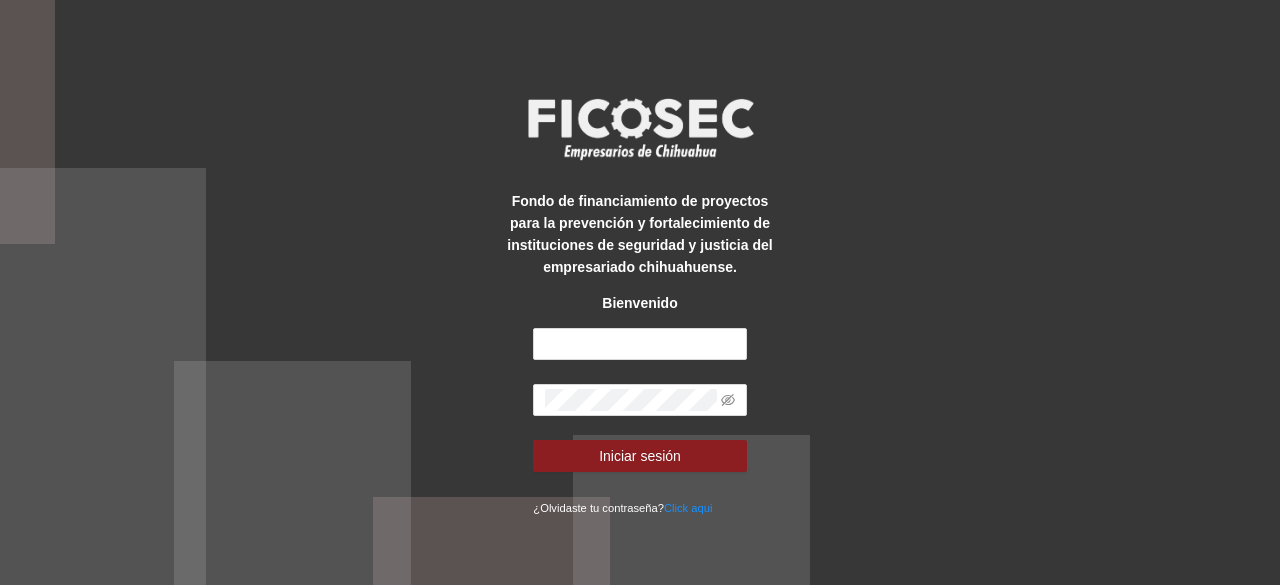 scroll, scrollTop: 0, scrollLeft: 0, axis: both 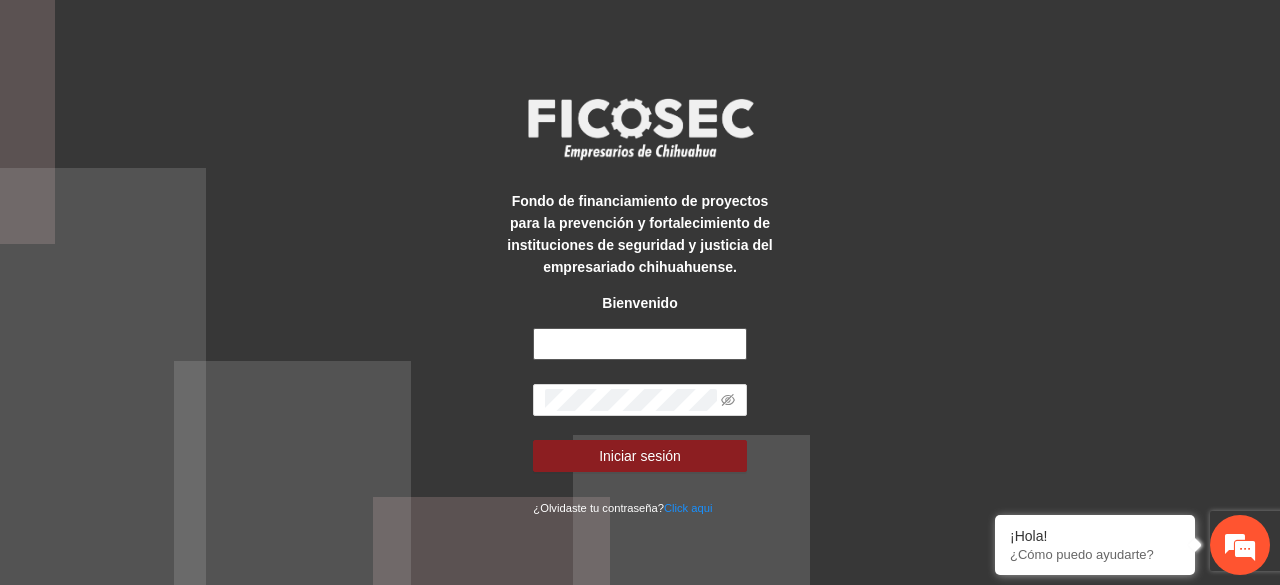type on "**********" 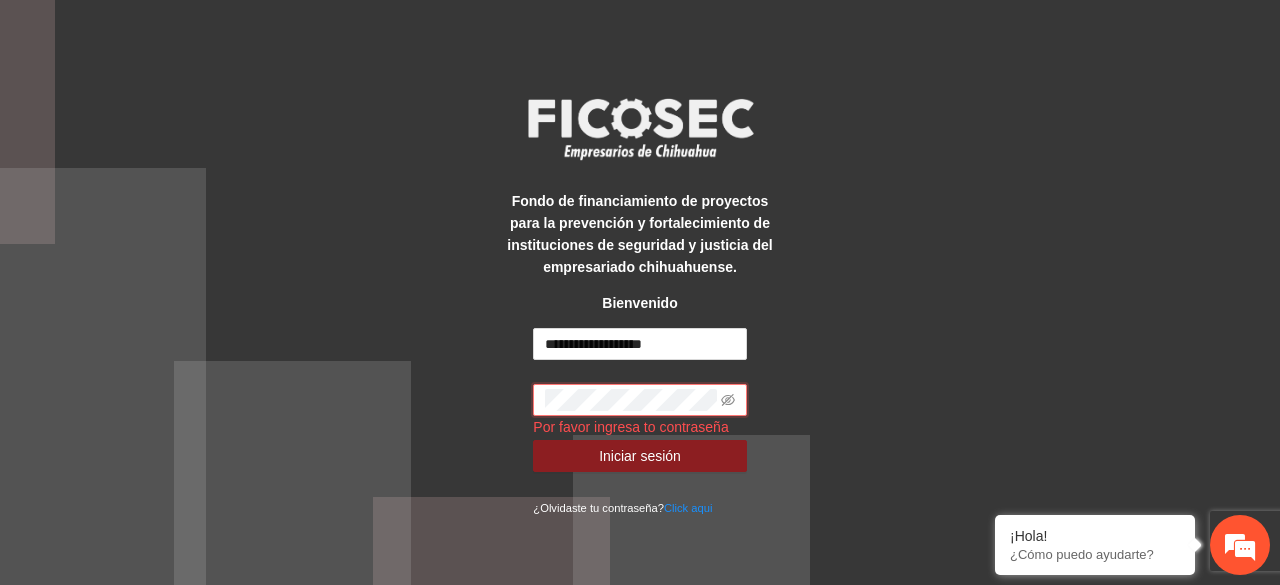 scroll, scrollTop: 0, scrollLeft: 0, axis: both 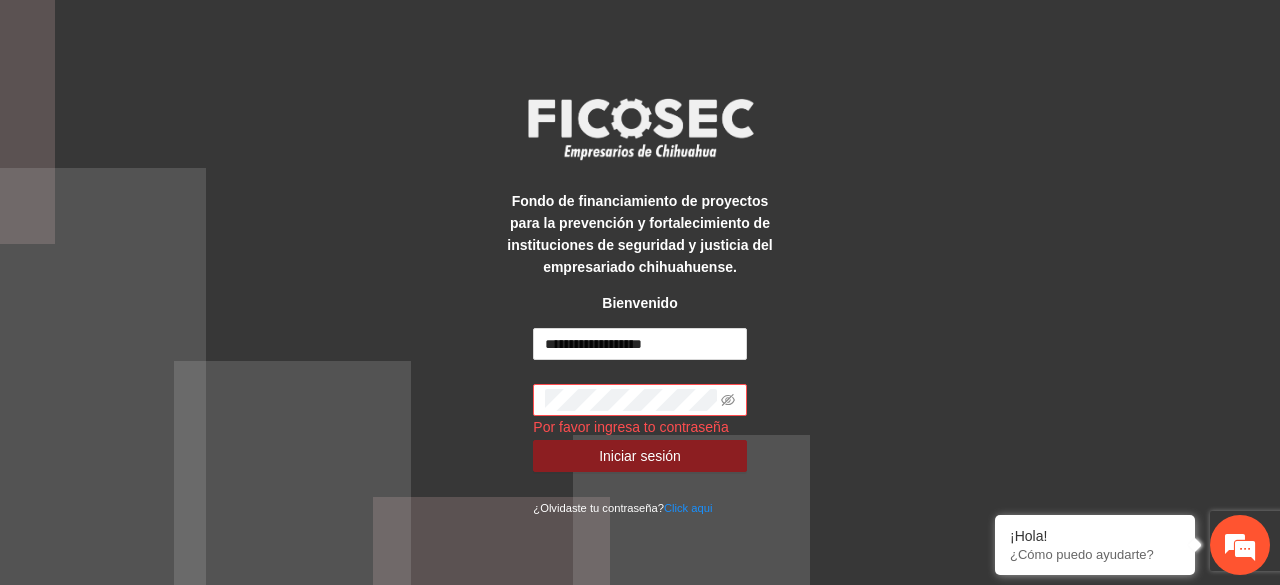 click on "**********" at bounding box center [640, 292] 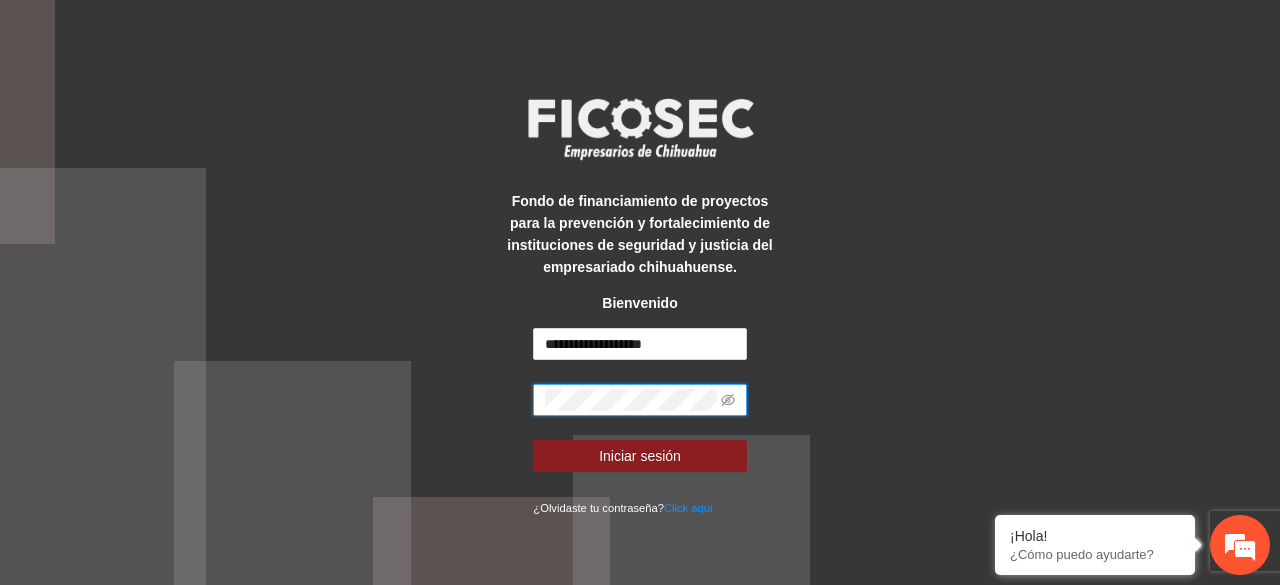 click on "Iniciar sesión" at bounding box center (639, 456) 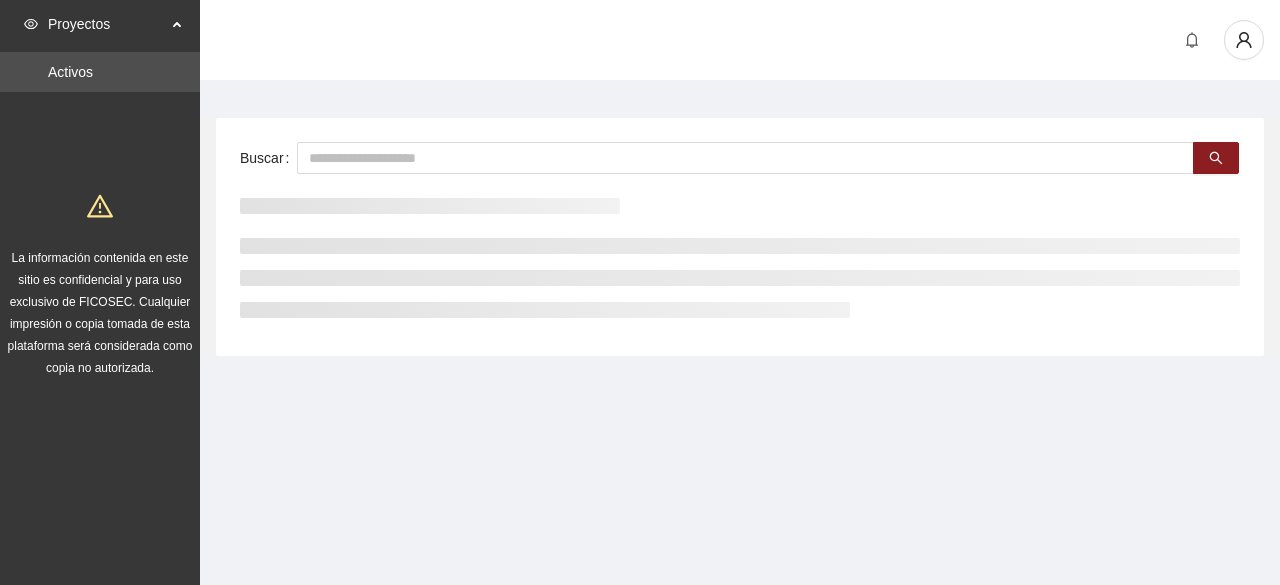 scroll, scrollTop: 0, scrollLeft: 0, axis: both 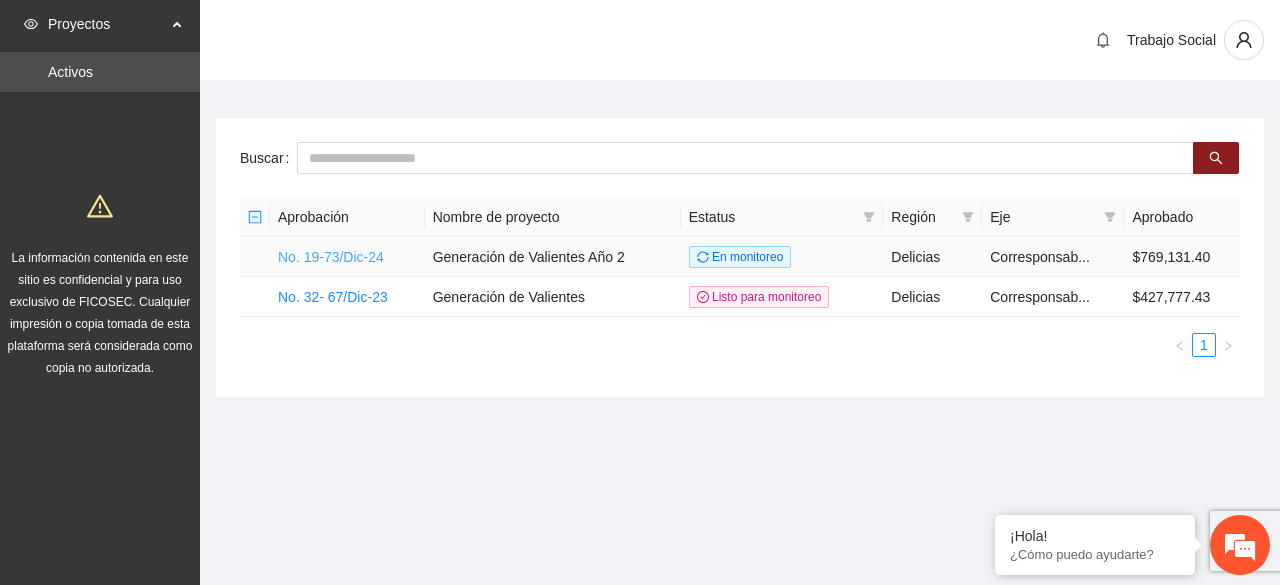 click on "No. 19-73/Dic-24" at bounding box center (331, 257) 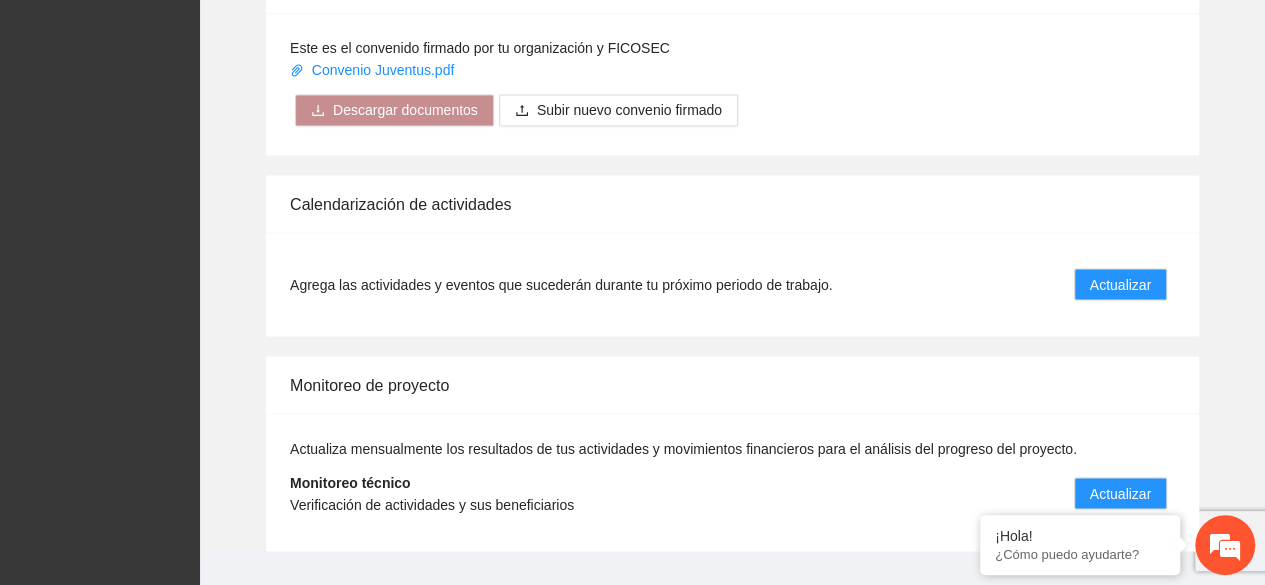 scroll, scrollTop: 1752, scrollLeft: 0, axis: vertical 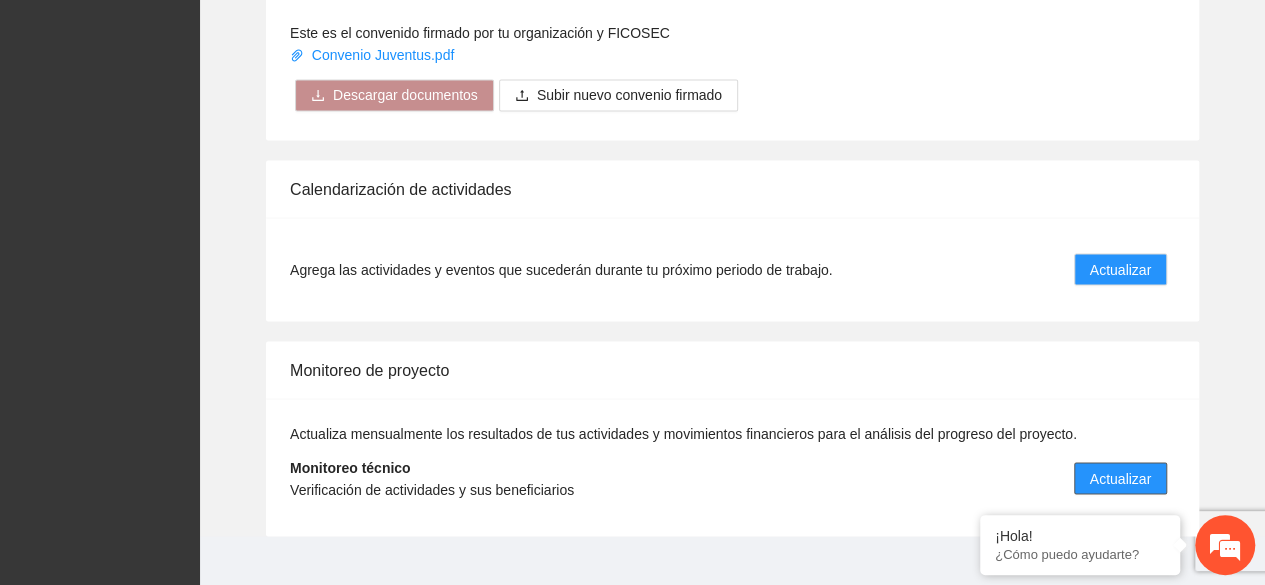 click on "Actualizar" at bounding box center (1120, 478) 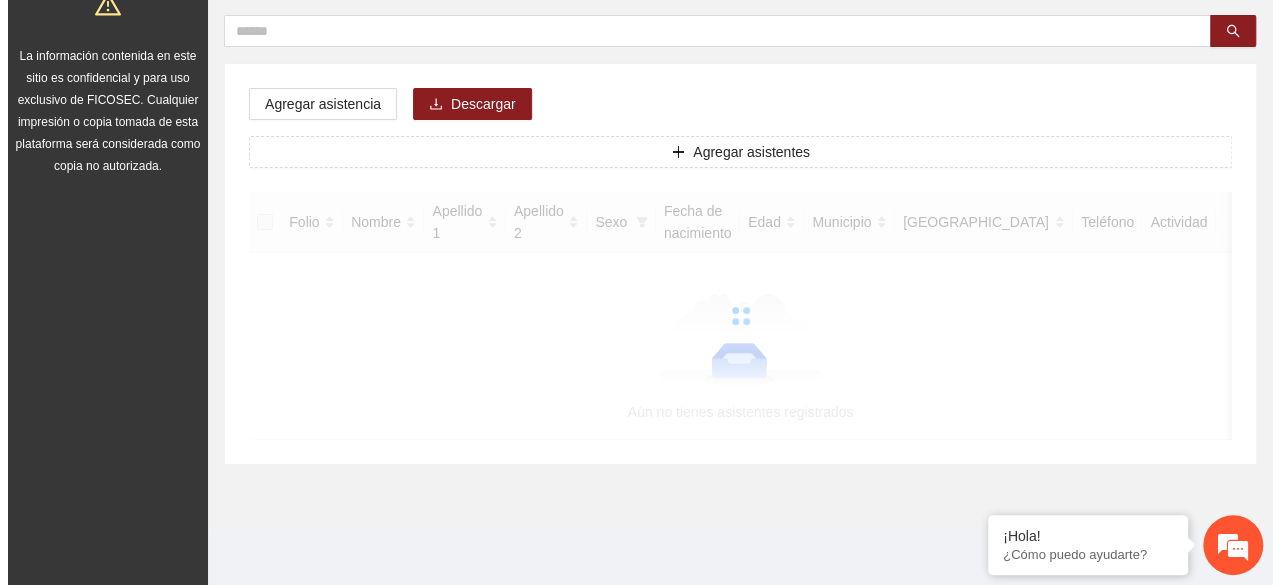 scroll, scrollTop: 0, scrollLeft: 0, axis: both 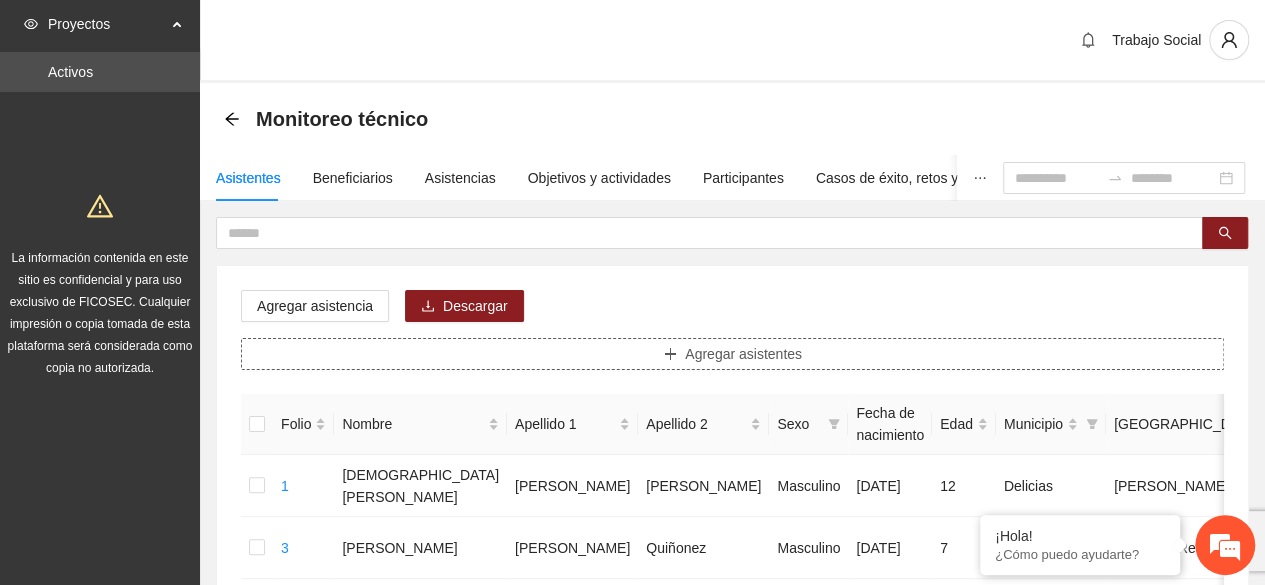 click on "Agregar asistentes" at bounding box center [732, 354] 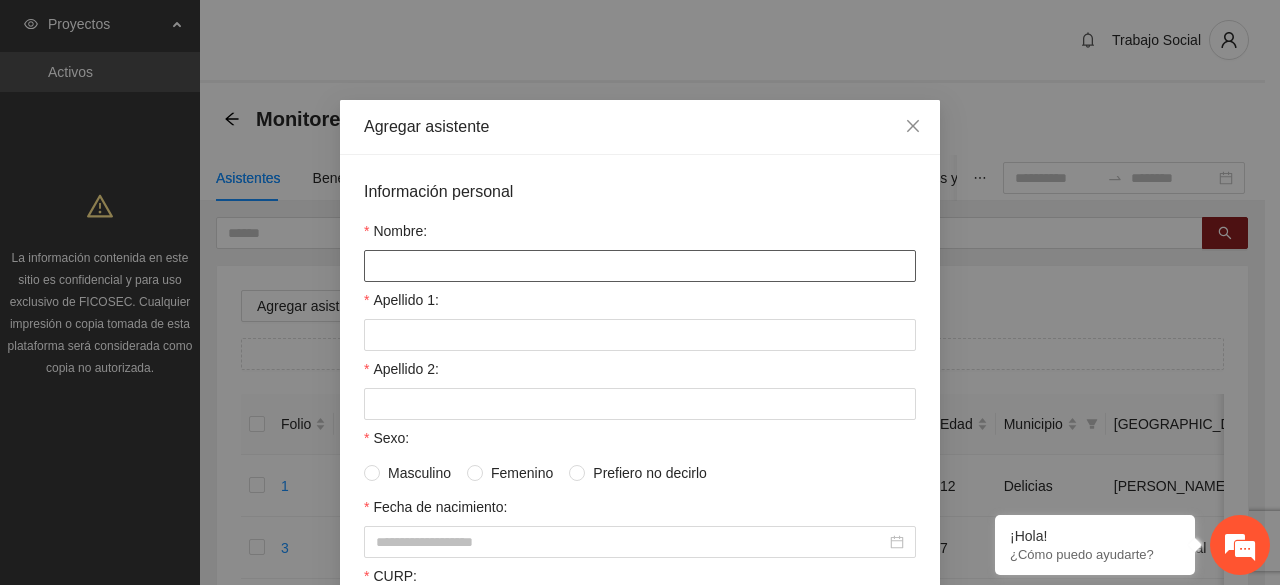 click on "Nombre:" at bounding box center (640, 266) 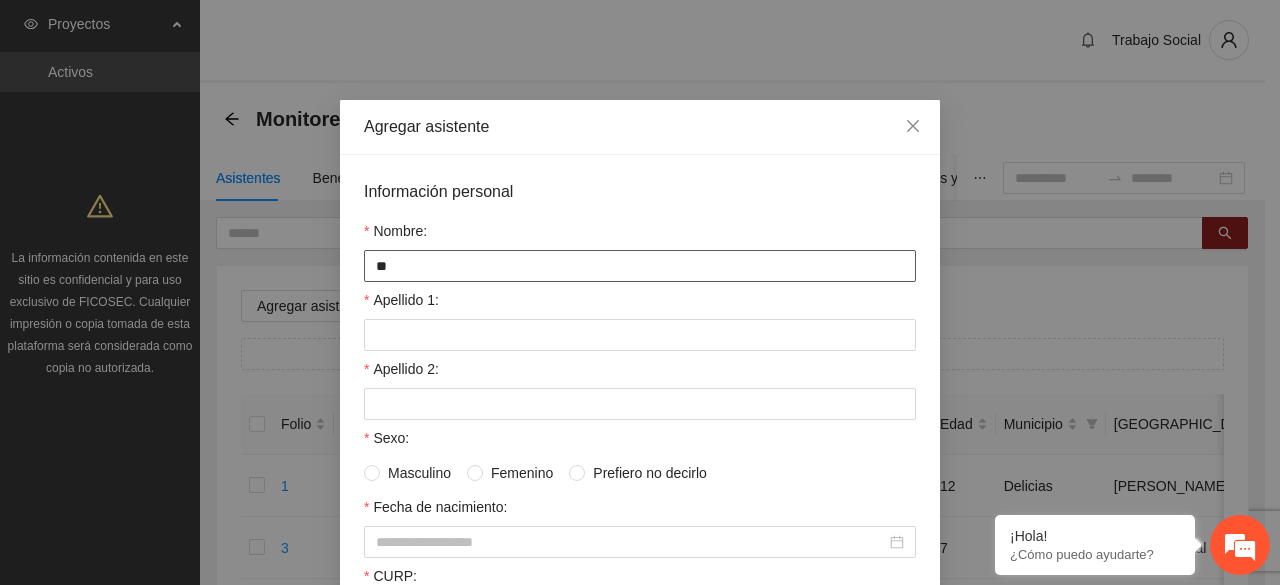 type on "*" 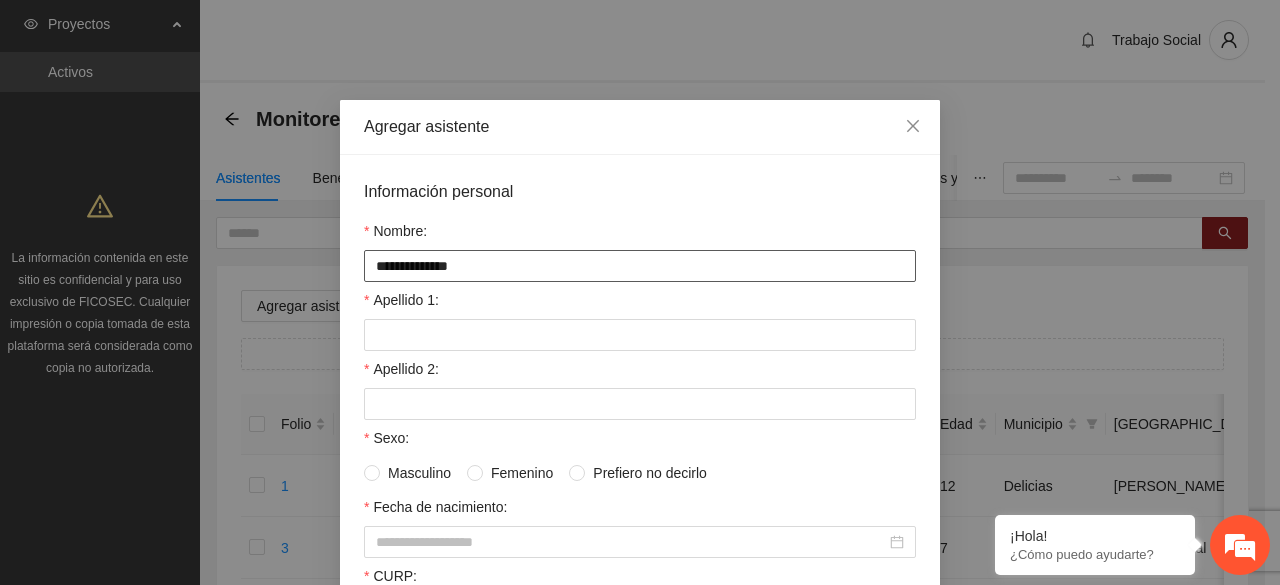 type on "**********" 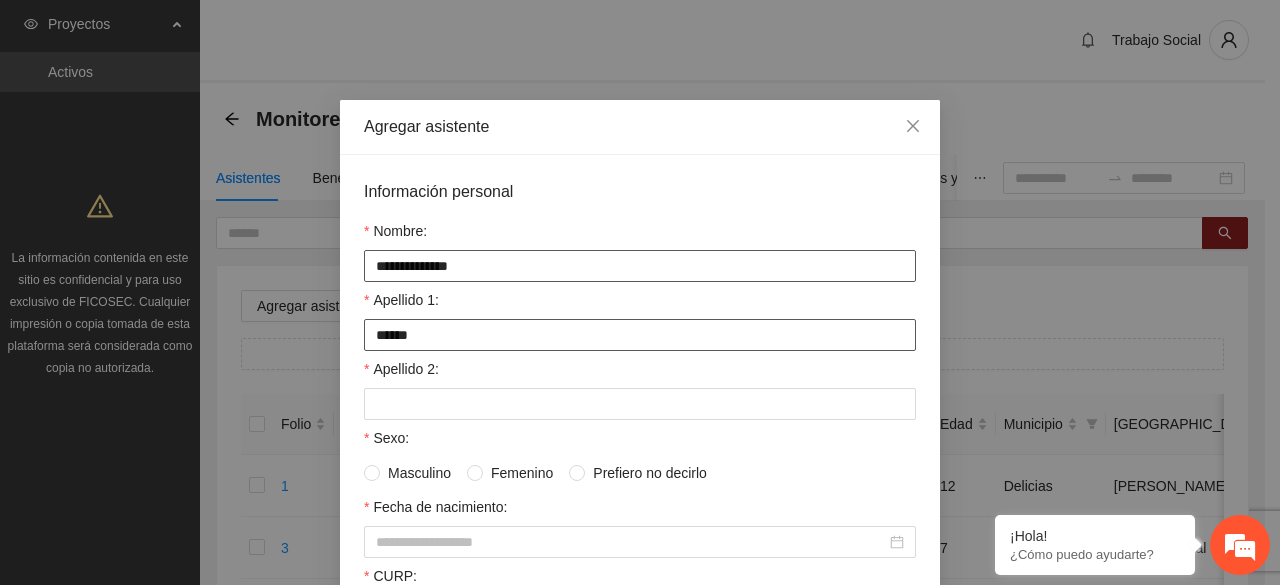 type on "******" 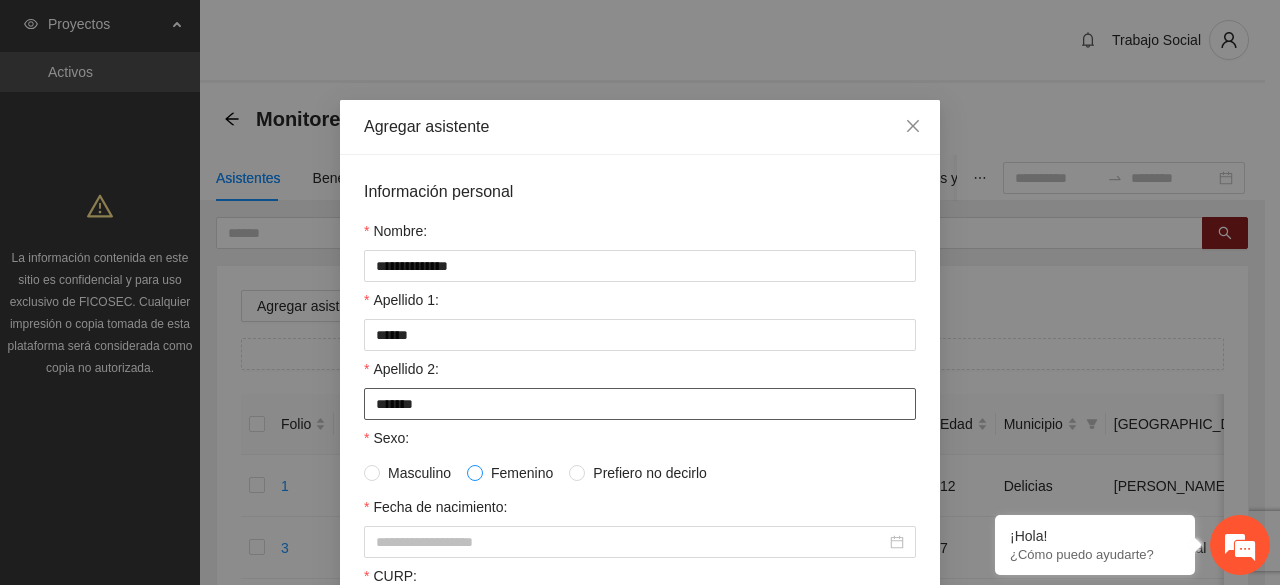 type on "******" 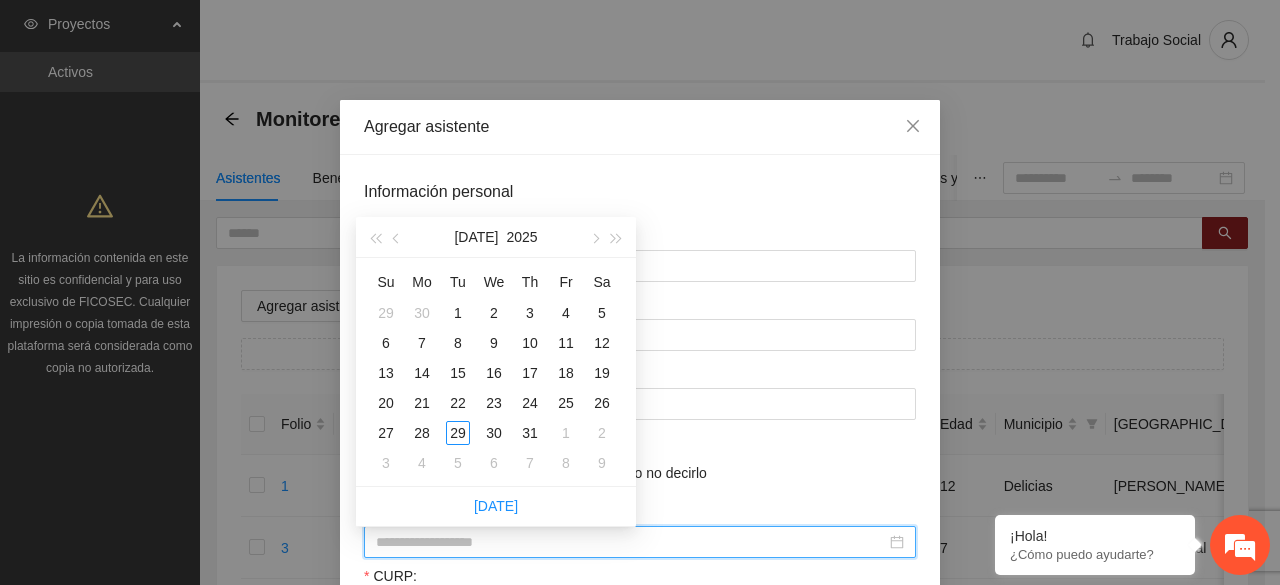 click on "Fecha de nacimiento:" at bounding box center (631, 542) 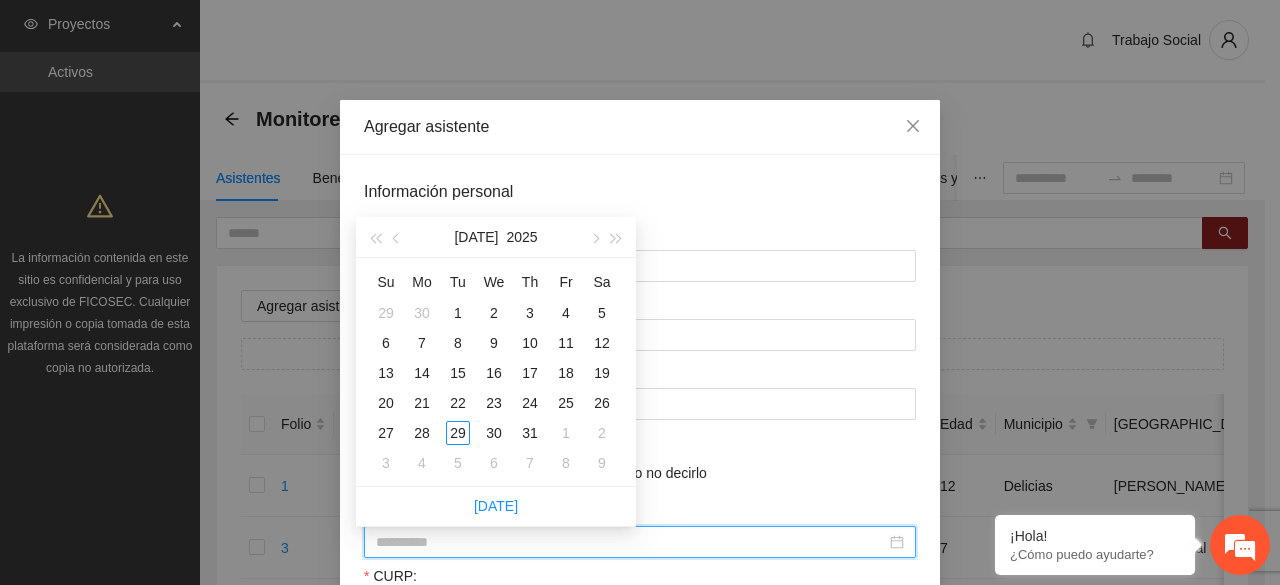 type on "**********" 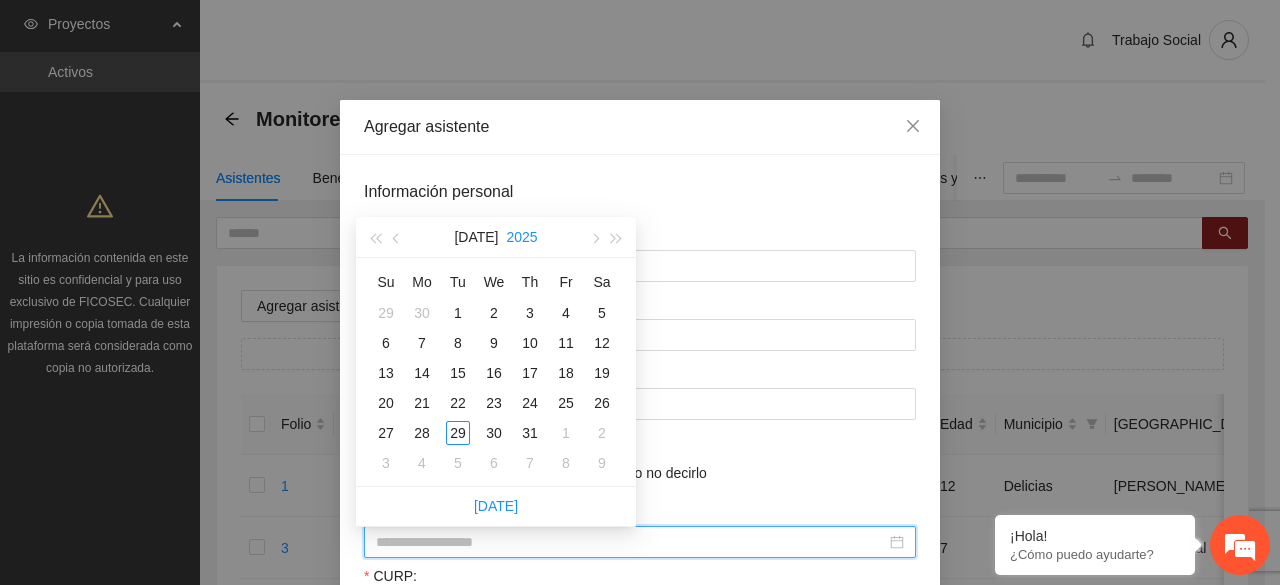 click on "2025" at bounding box center [521, 237] 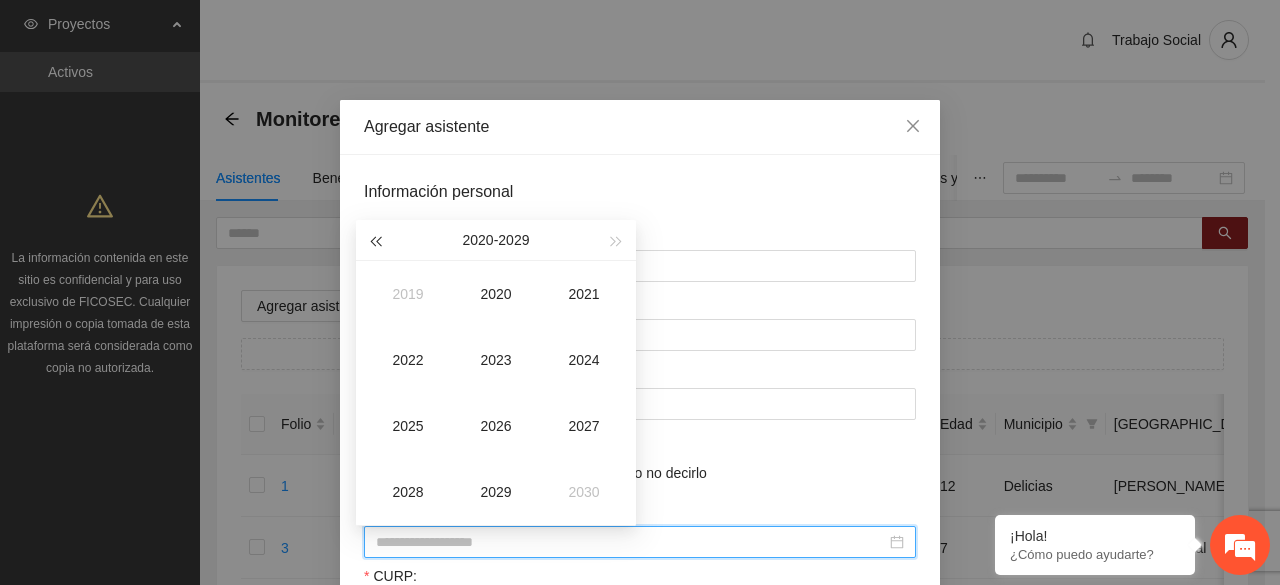 click at bounding box center [375, 242] 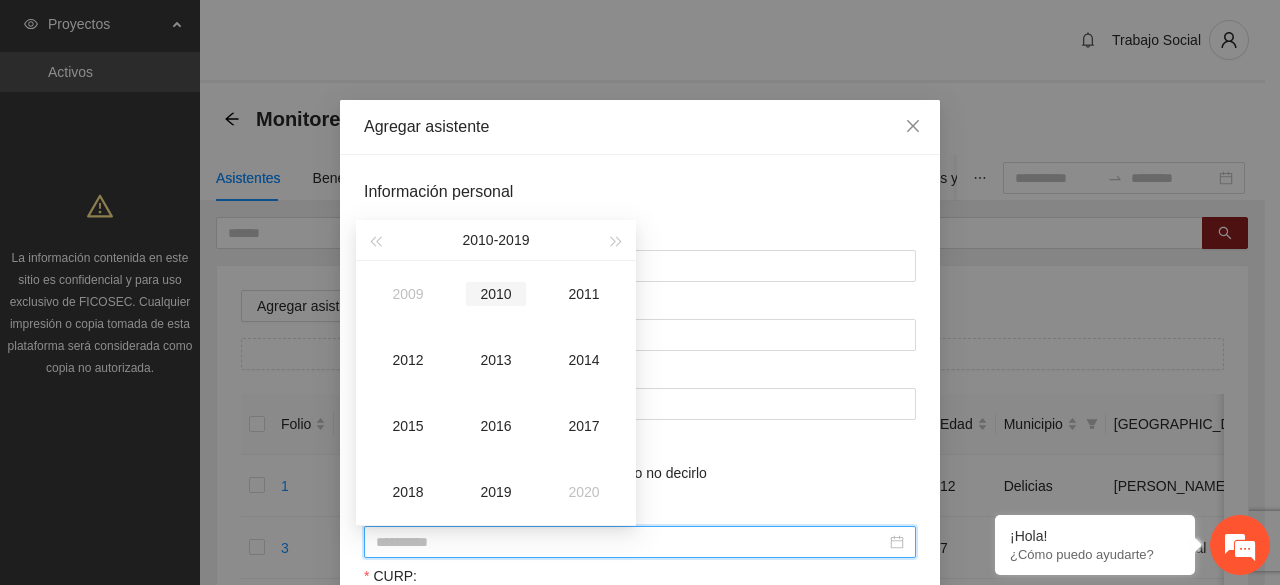 click on "2010" at bounding box center [496, 294] 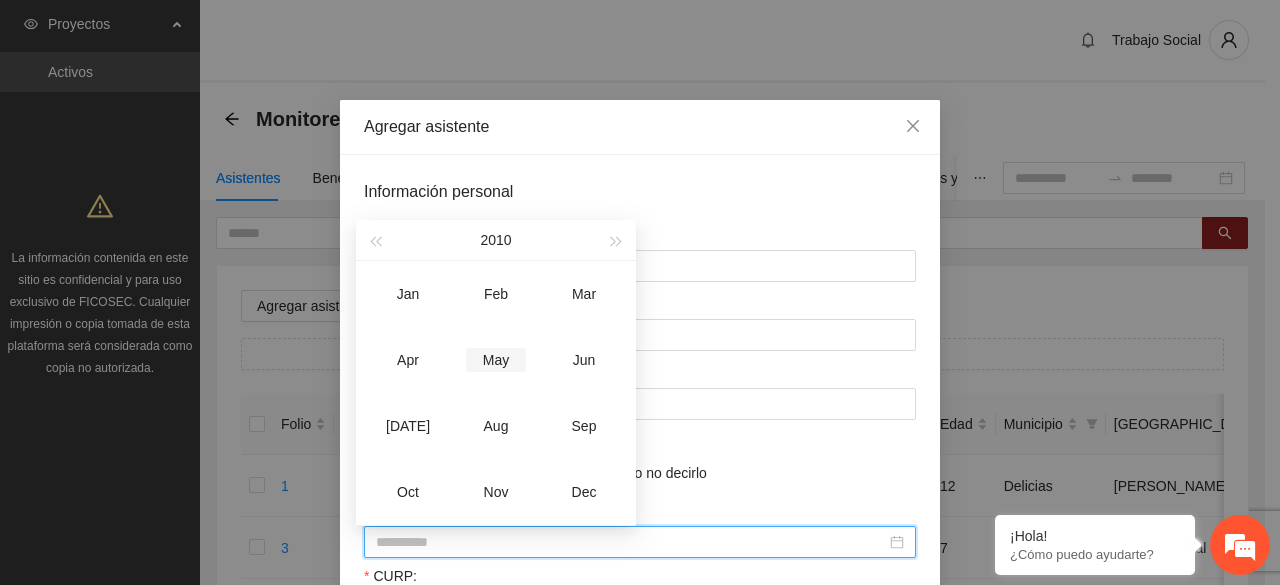 click on "May" at bounding box center [496, 360] 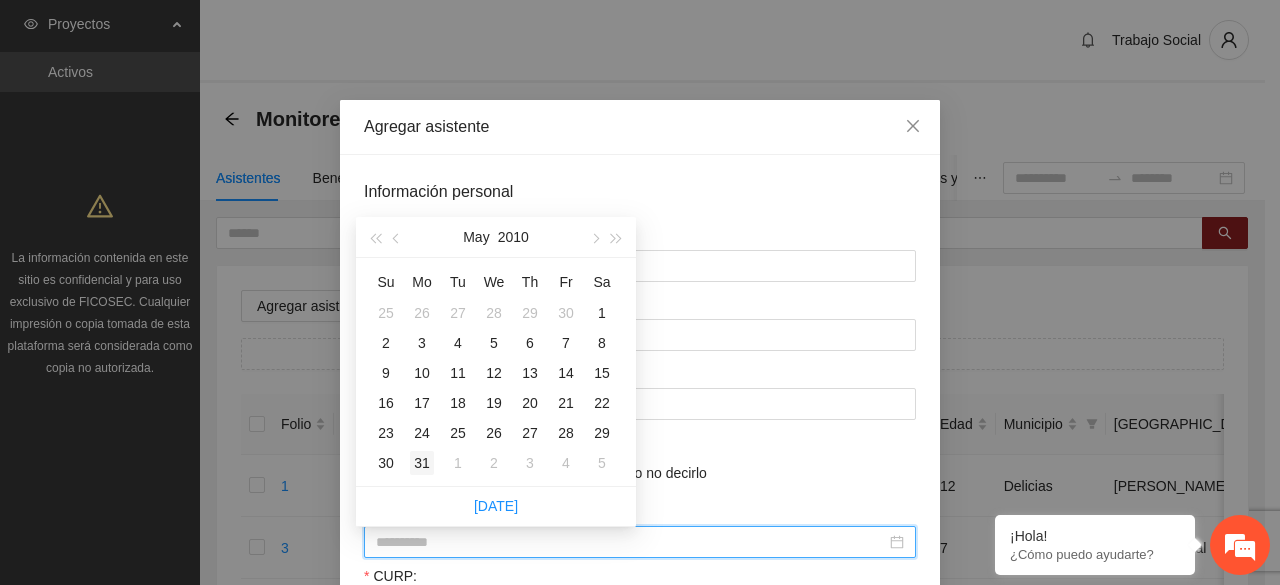 type on "**********" 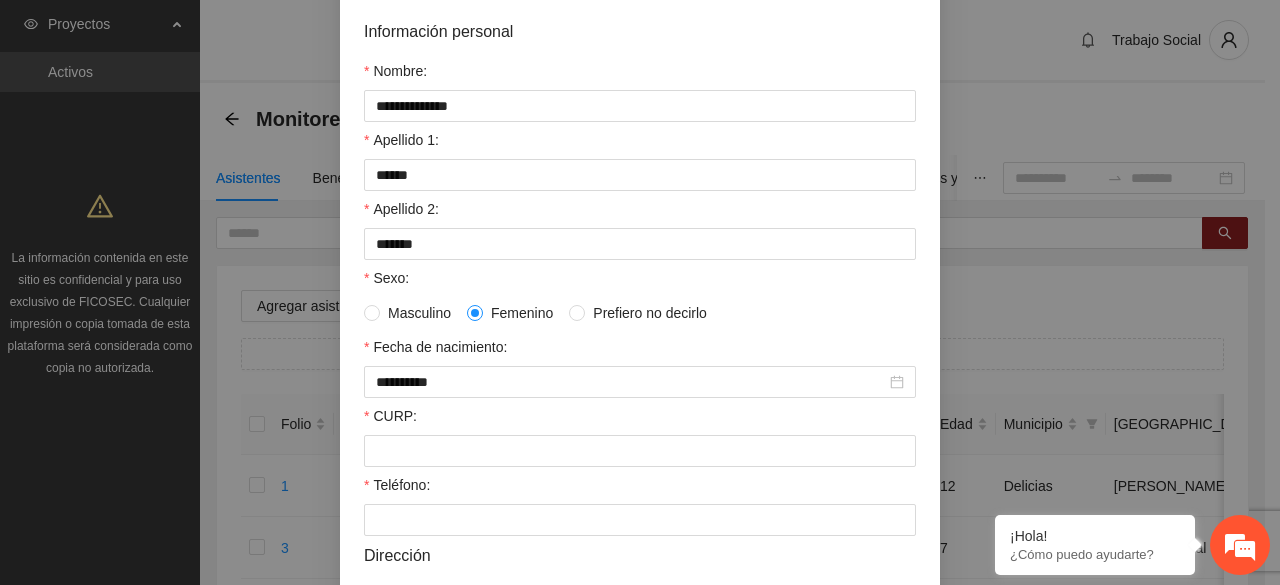 scroll, scrollTop: 200, scrollLeft: 0, axis: vertical 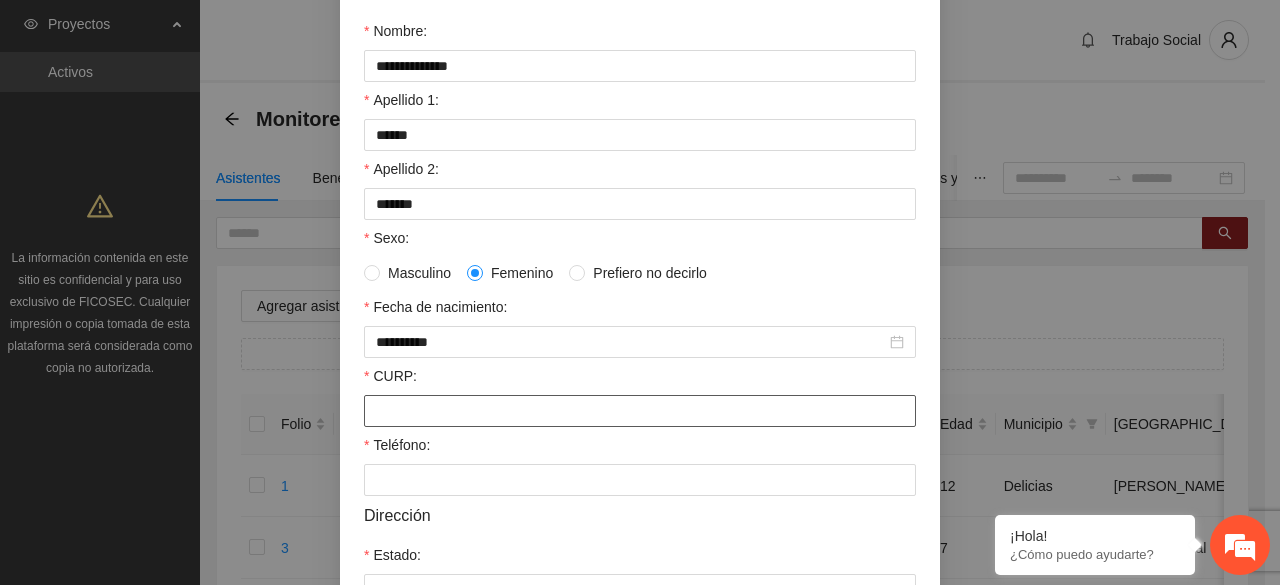 click on "CURP:" at bounding box center [640, 411] 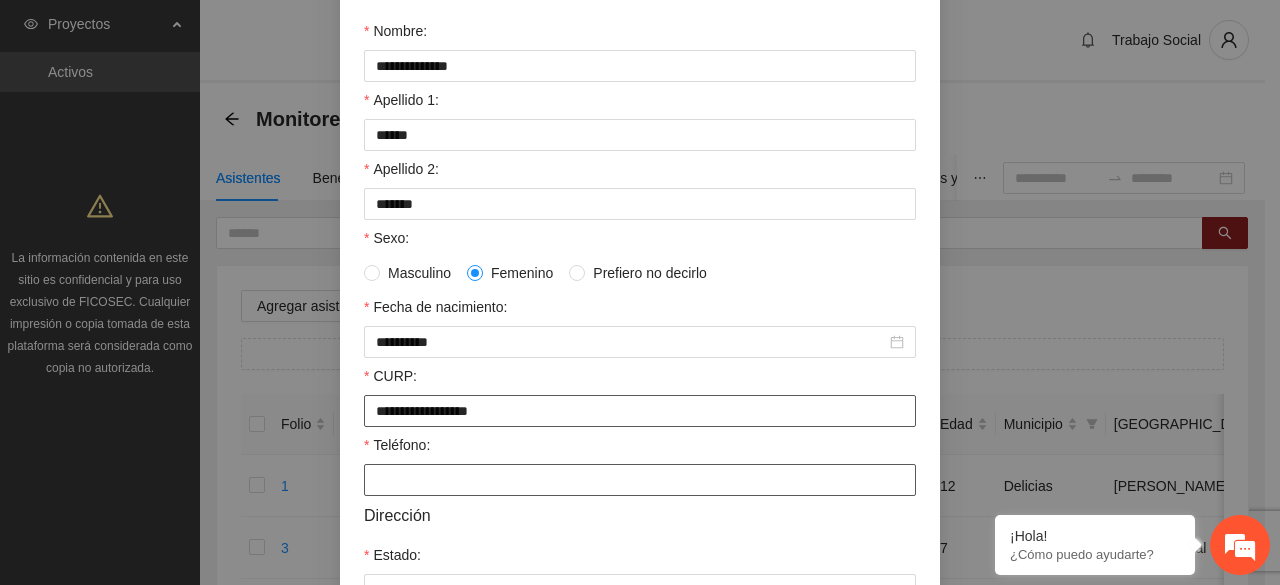 type on "**********" 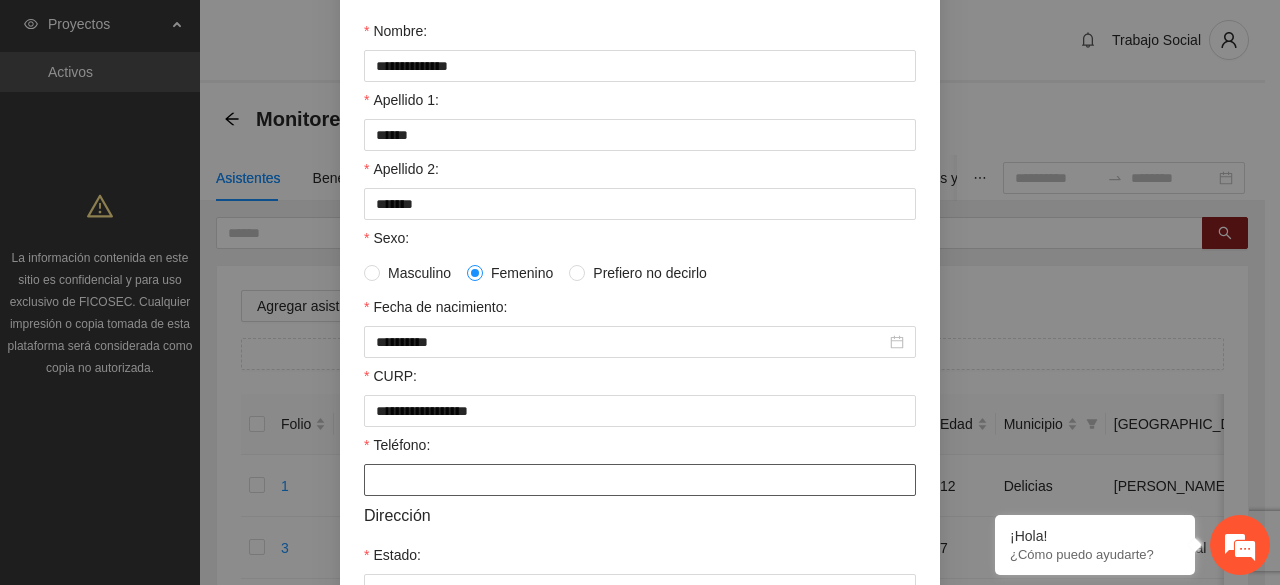 click on "Teléfono:" at bounding box center (640, 480) 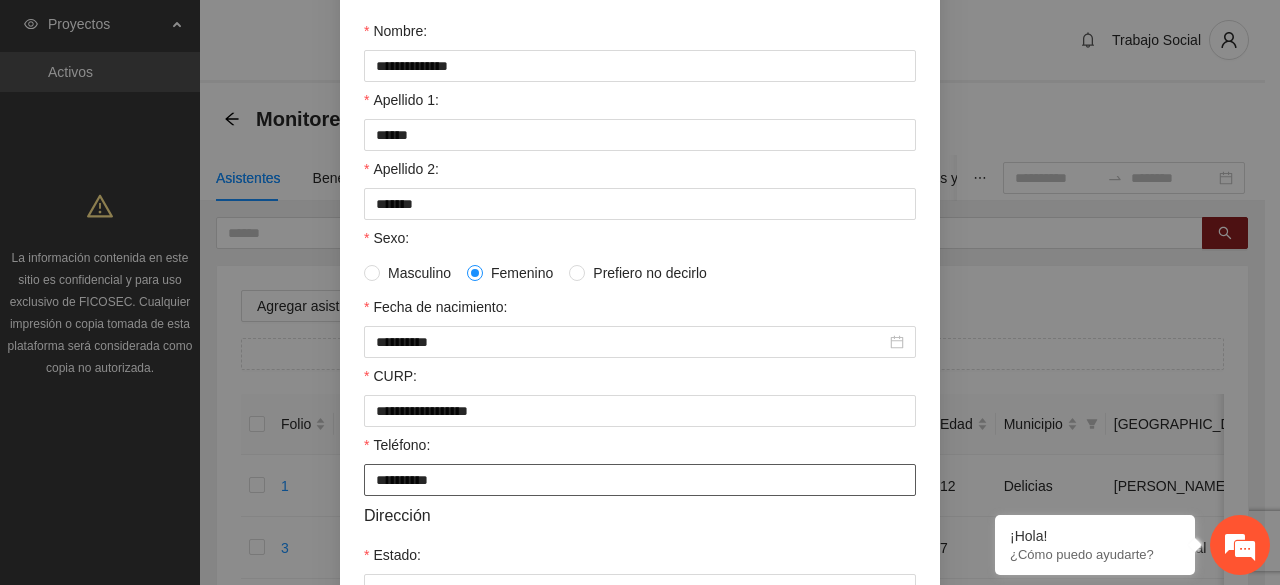 type on "**********" 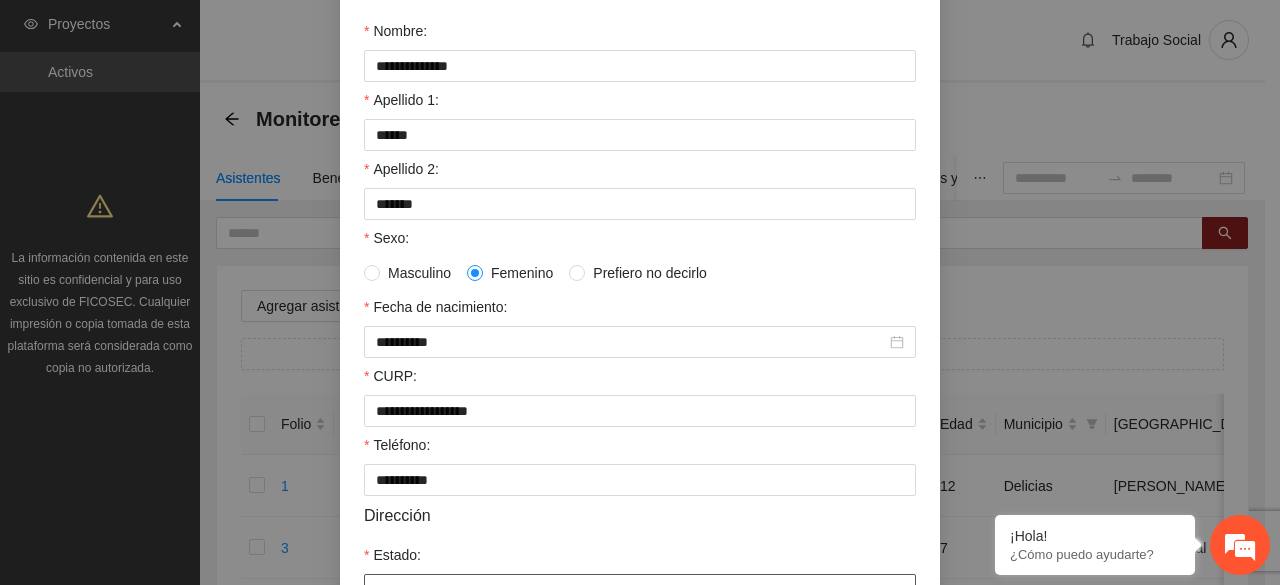 scroll, scrollTop: 225, scrollLeft: 0, axis: vertical 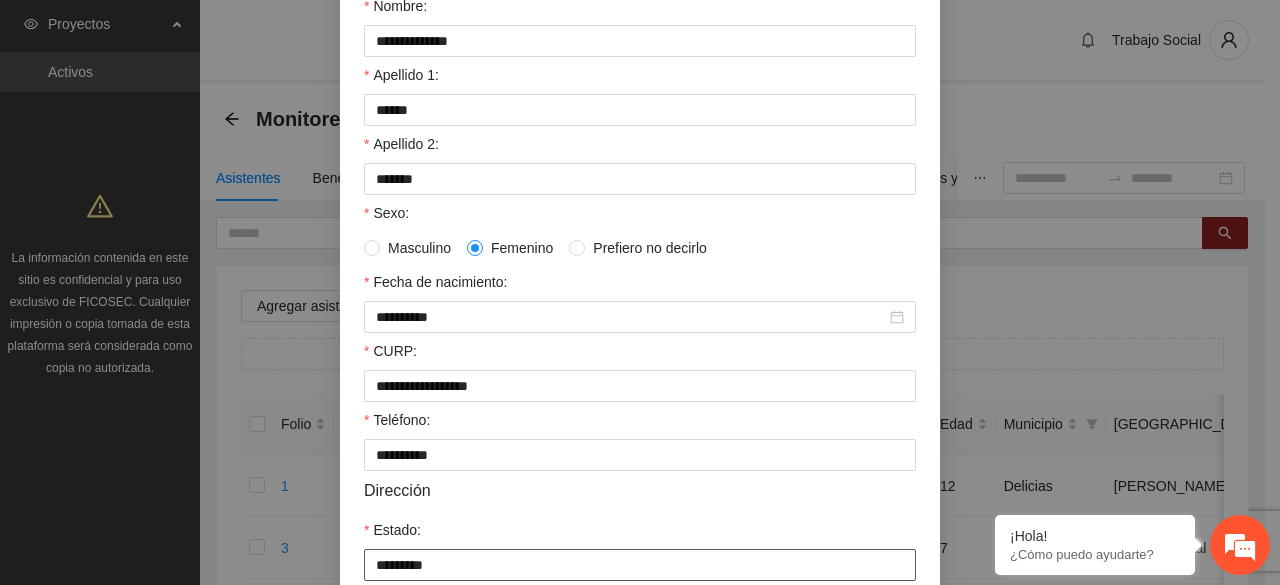 type on "*********" 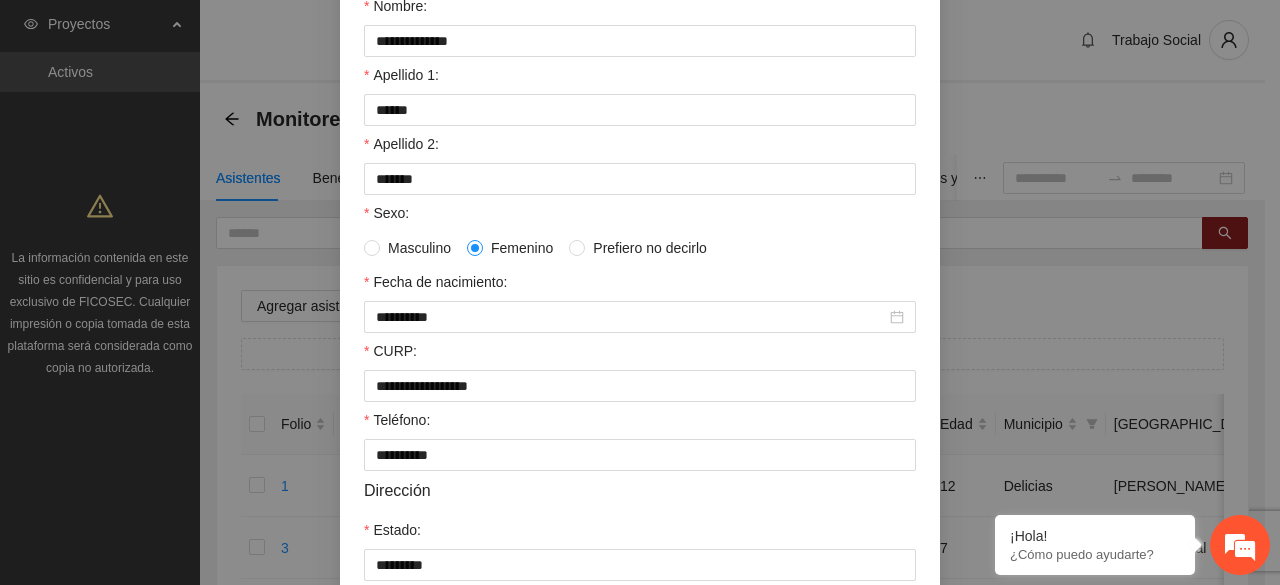 scroll, scrollTop: 572, scrollLeft: 0, axis: vertical 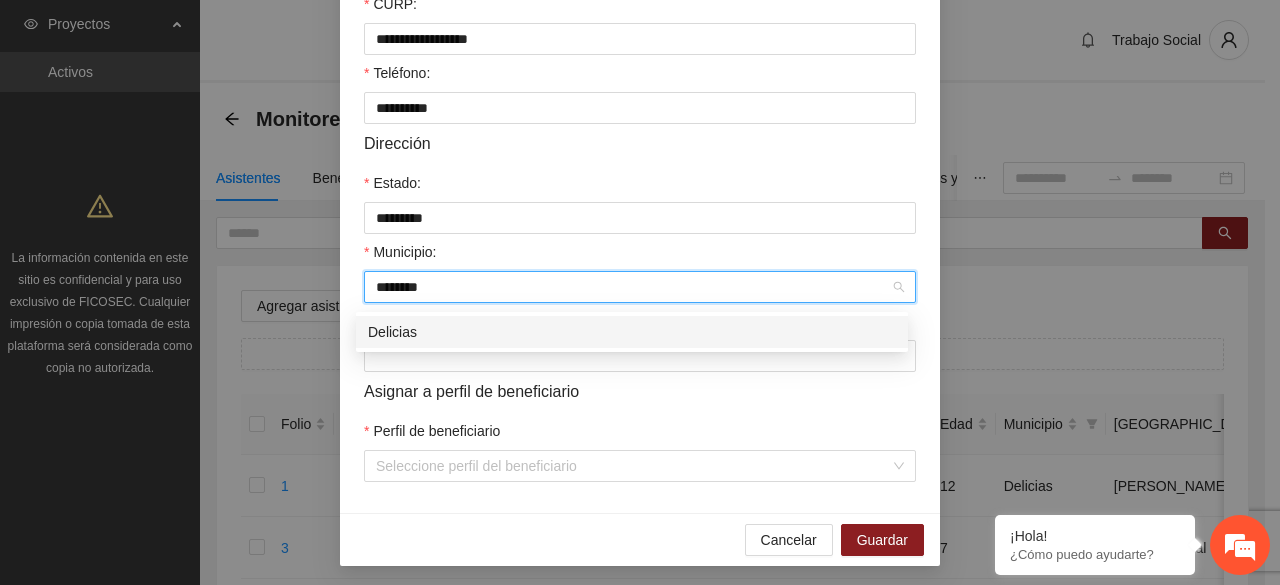 type on "********" 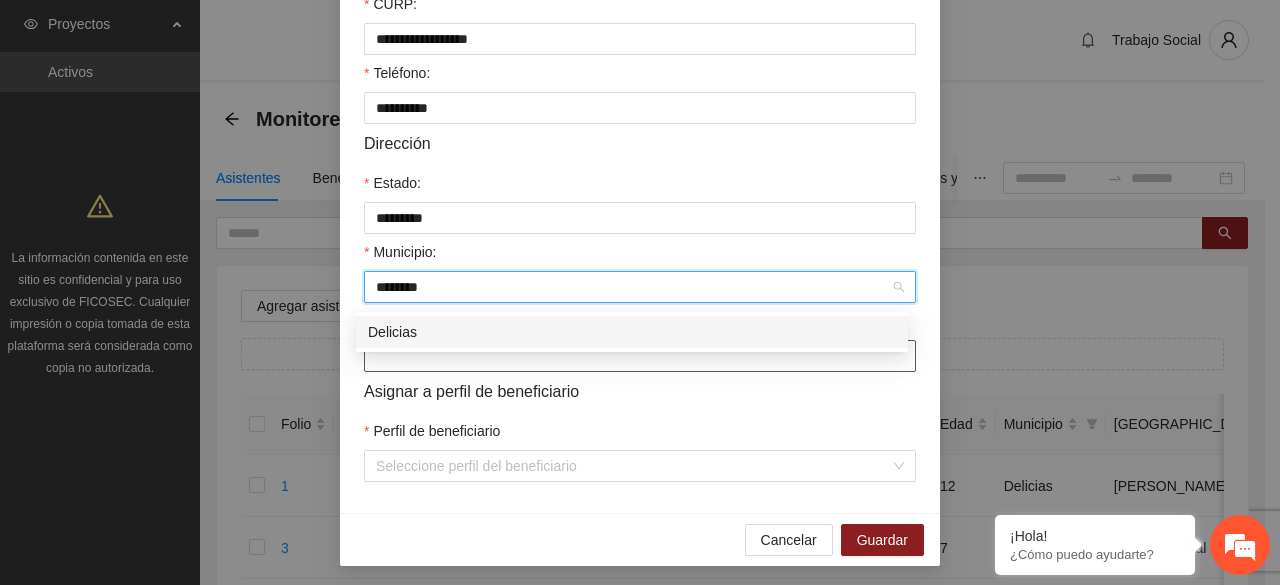 type 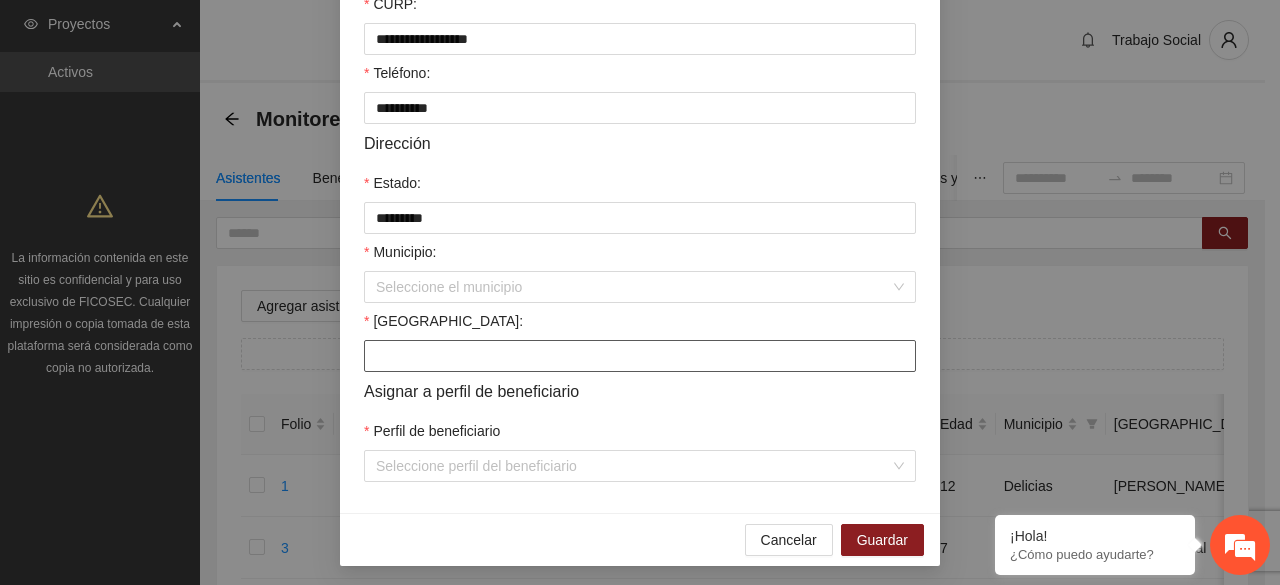 type on "*" 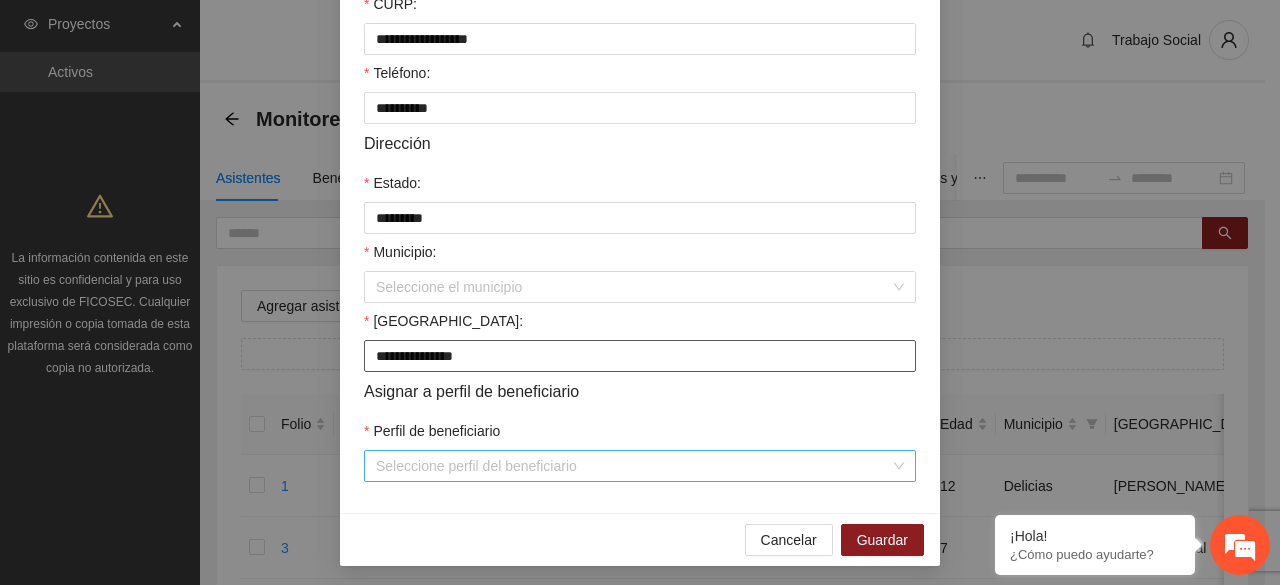type on "**********" 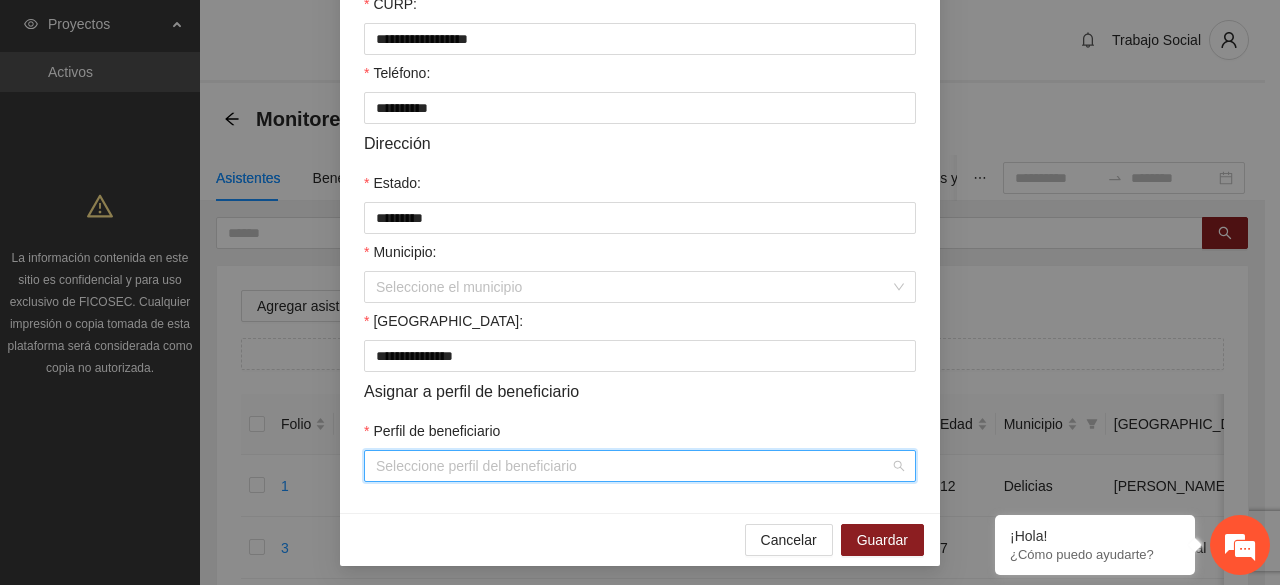 click on "Perfil de beneficiario" at bounding box center (633, 466) 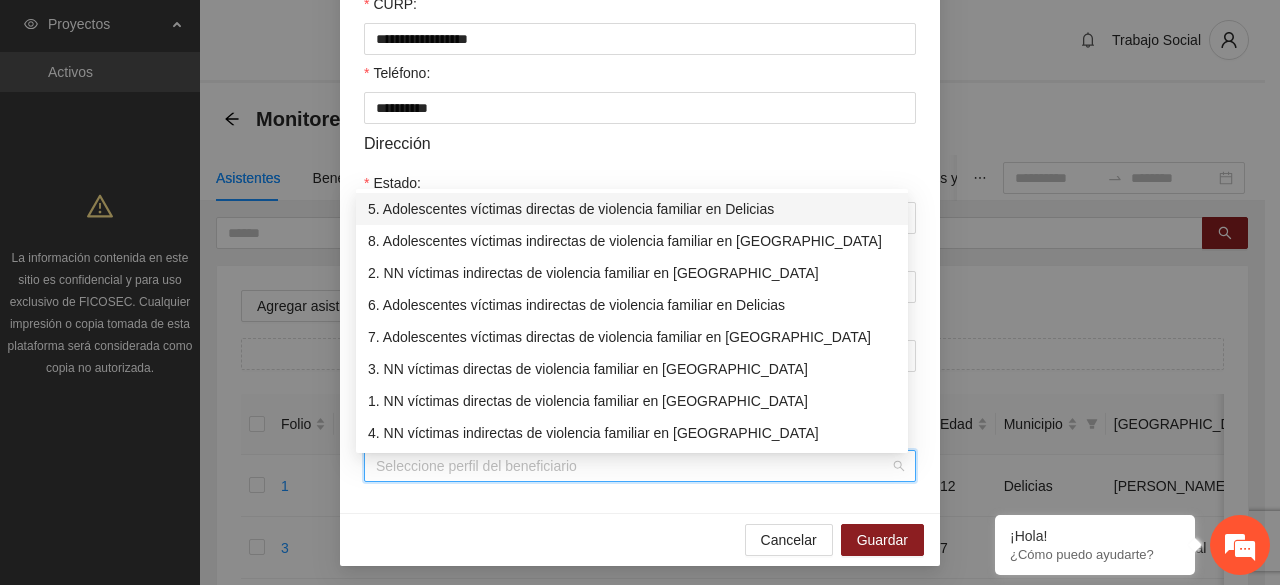 click on "5. Adolescentes víctimas directas de violencia familiar en Delicias" at bounding box center [632, 209] 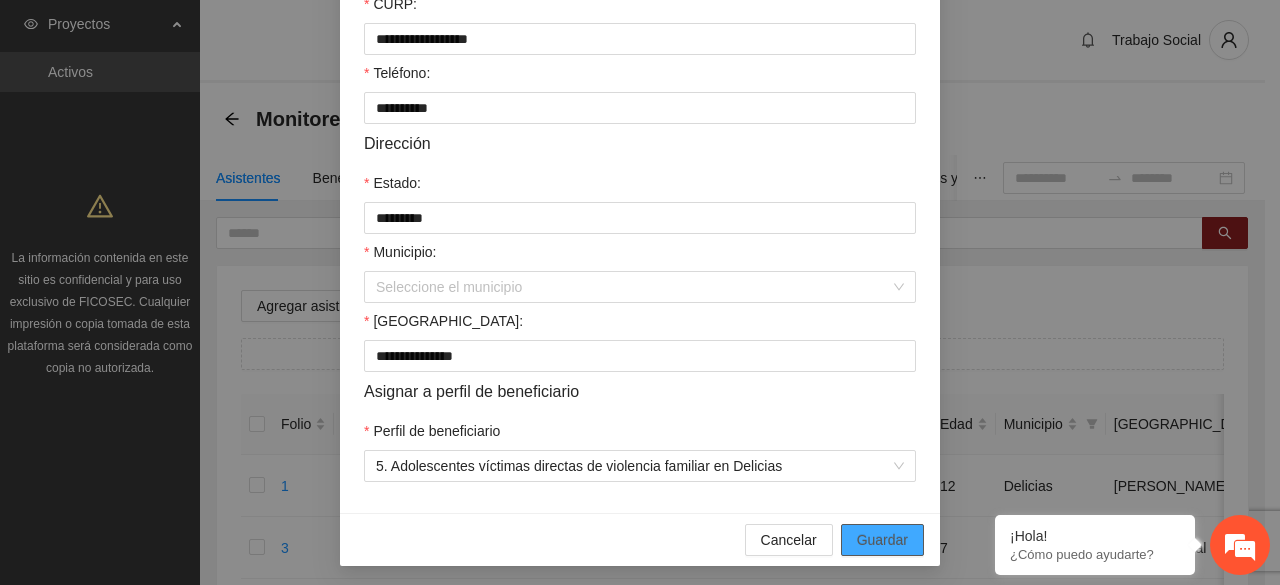 click on "Guardar" at bounding box center (882, 540) 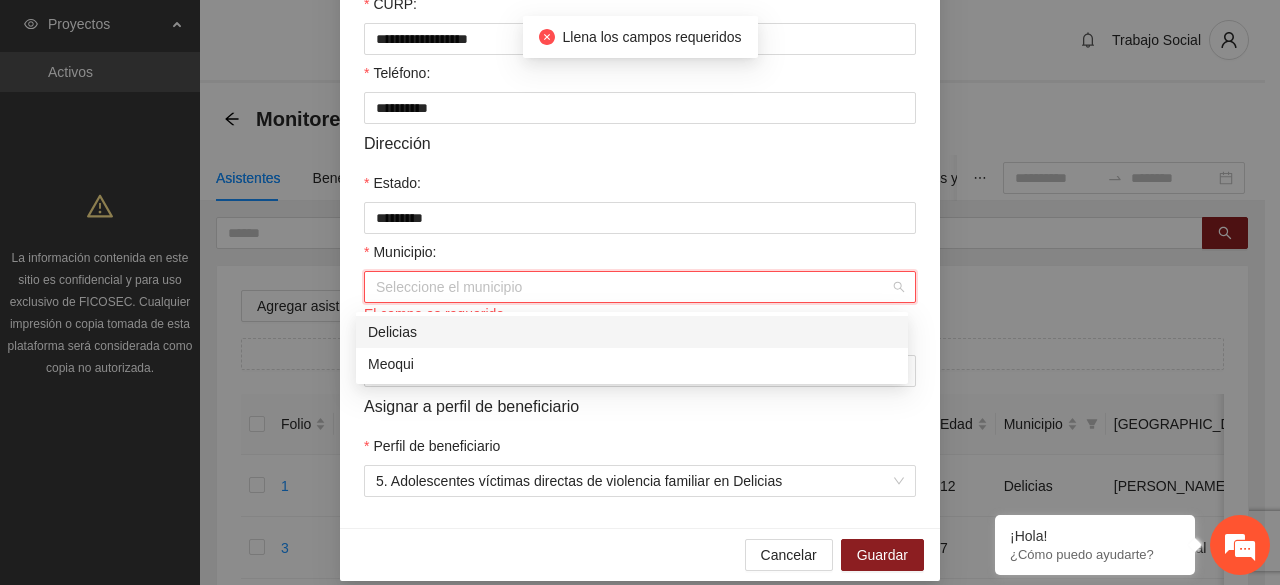 click on "Municipio:" at bounding box center [633, 287] 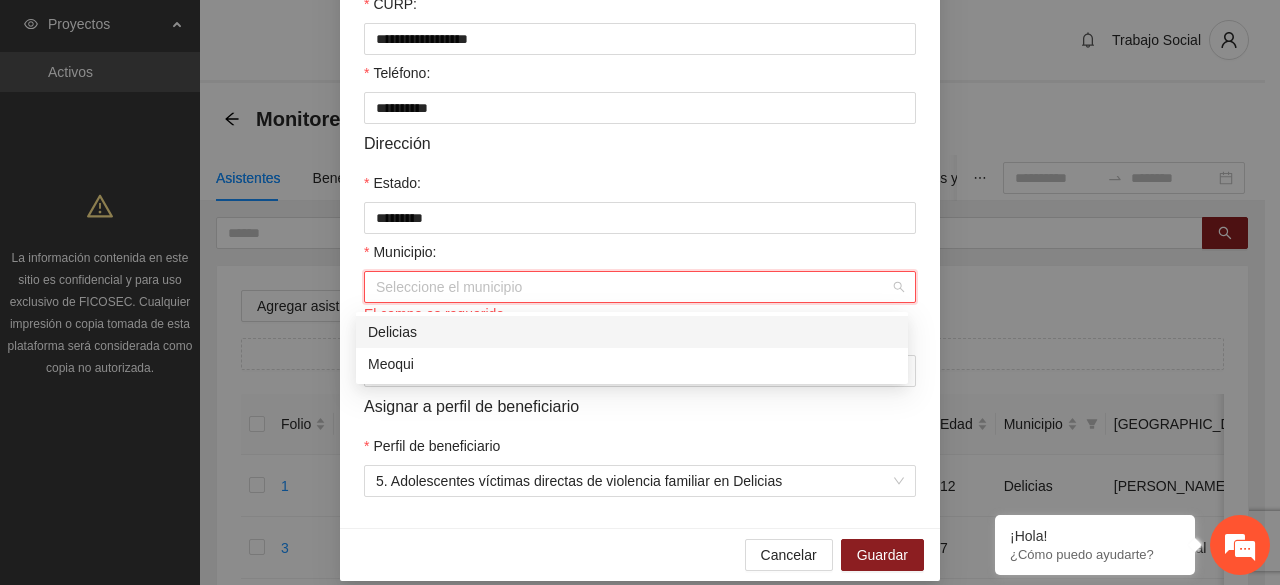 click on "Delicias" at bounding box center [632, 332] 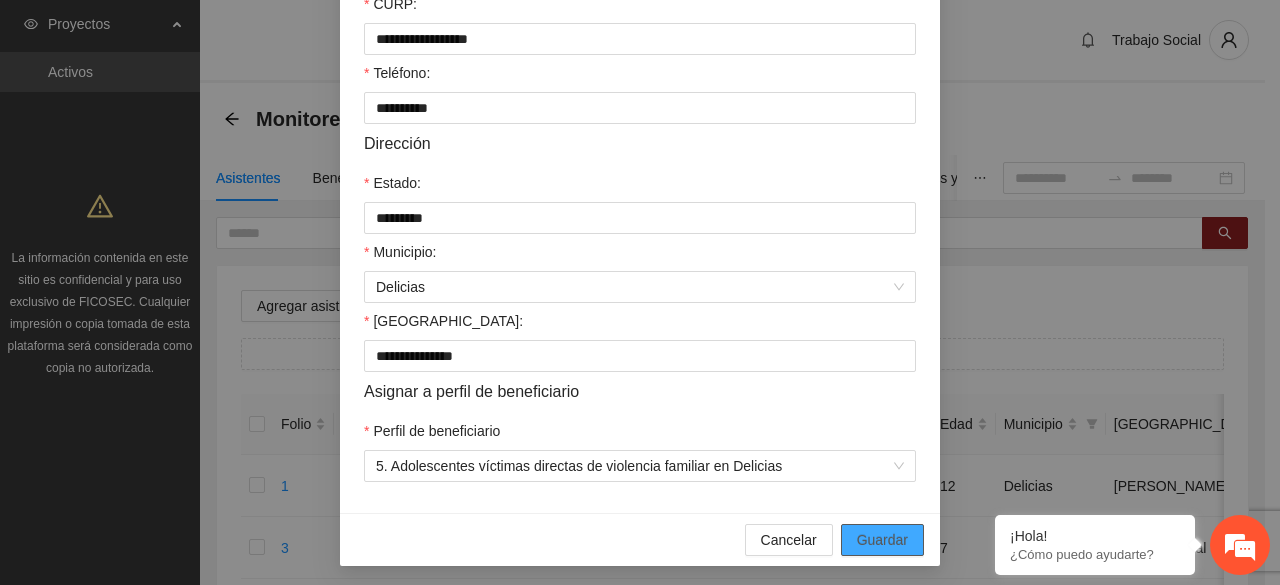 click on "Guardar" at bounding box center [882, 540] 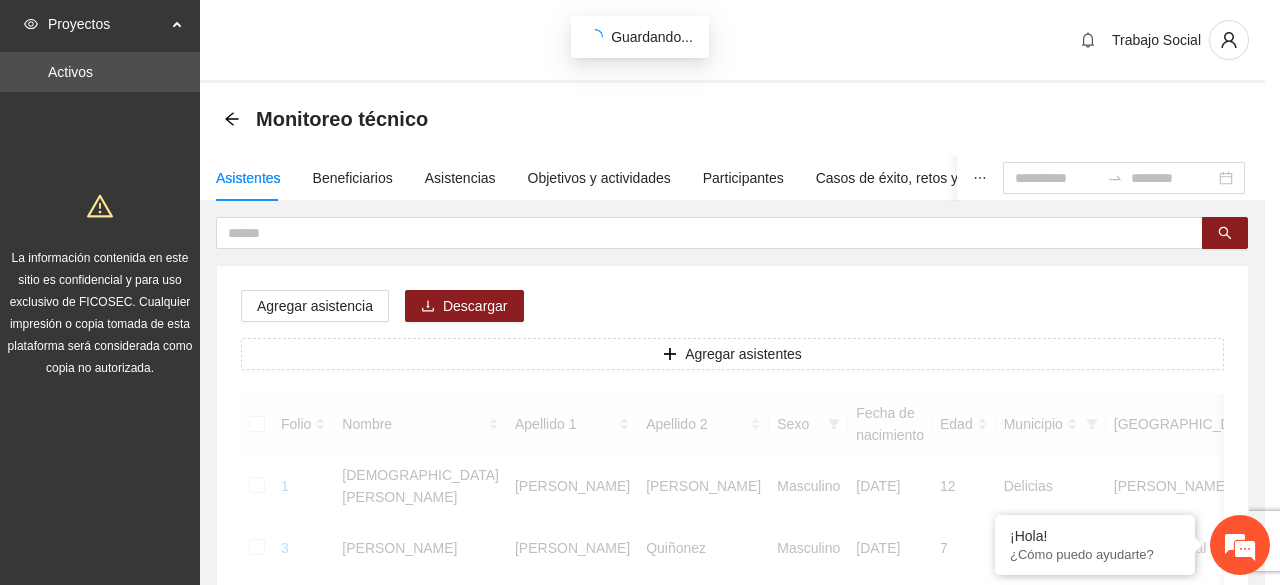 scroll, scrollTop: 484, scrollLeft: 0, axis: vertical 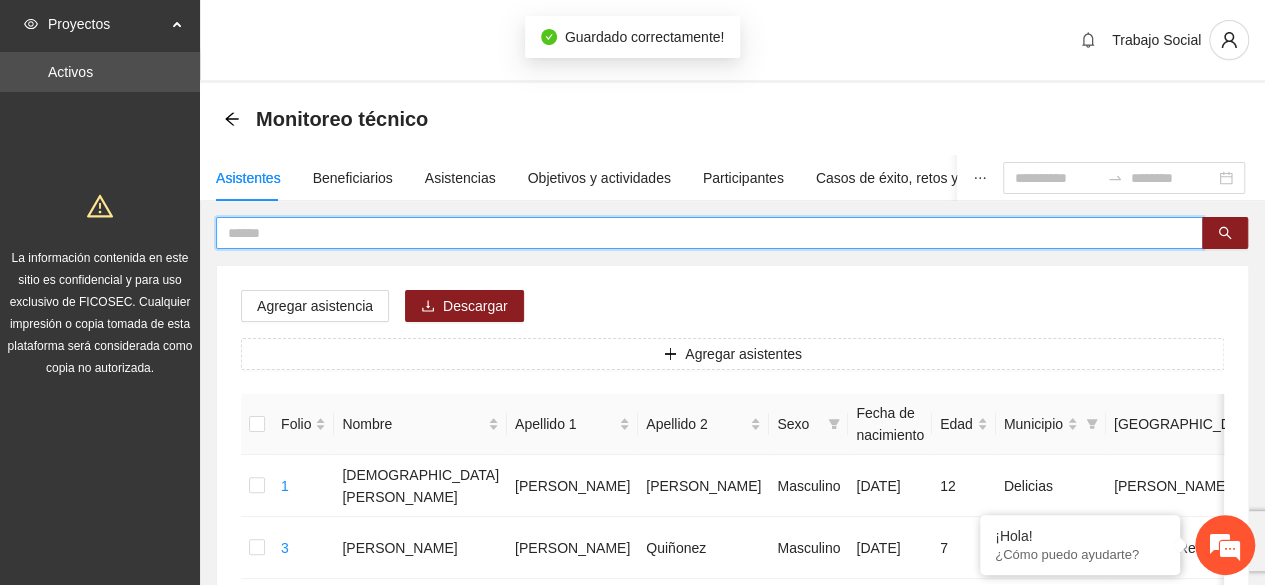 click at bounding box center [701, 233] 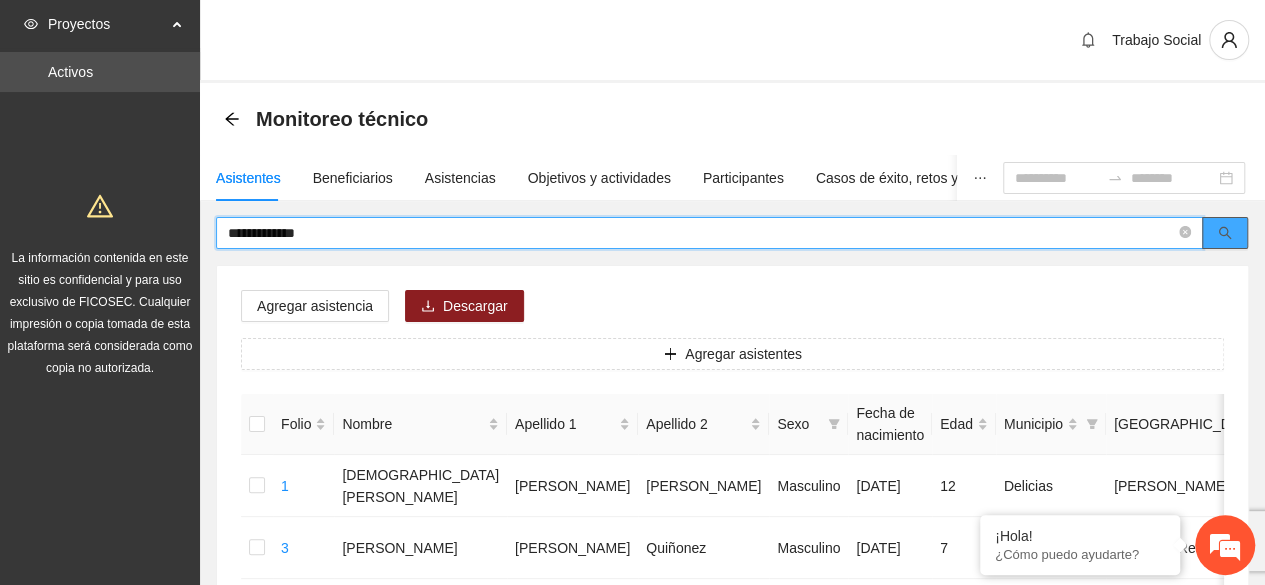 click 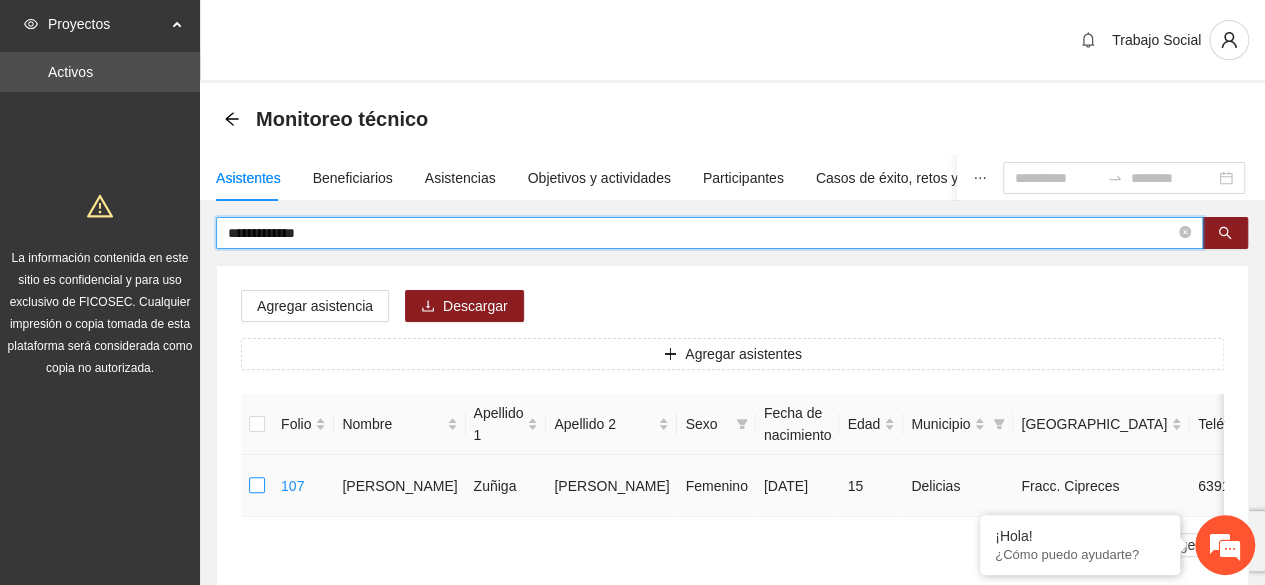 type on "**********" 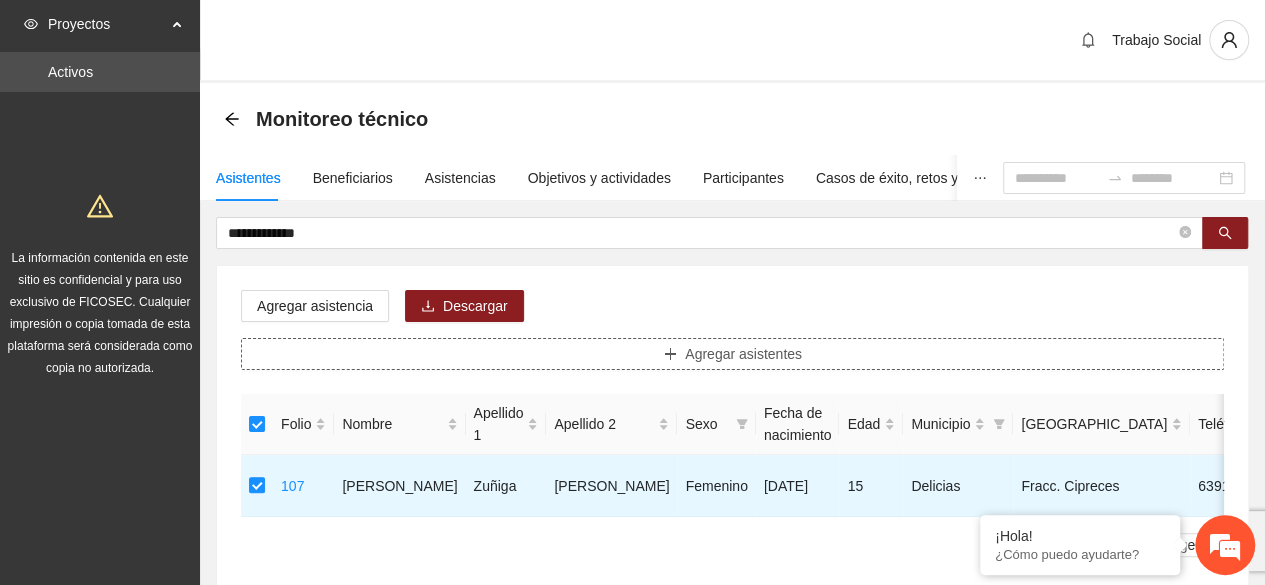 click on "Agregar asistentes" at bounding box center [732, 354] 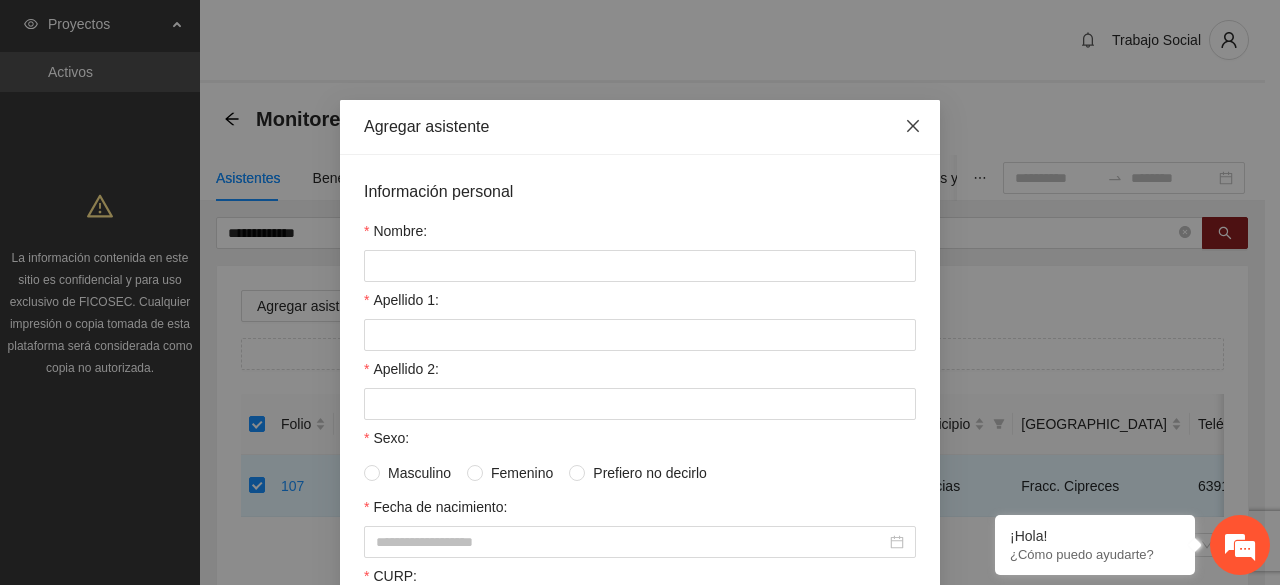 click 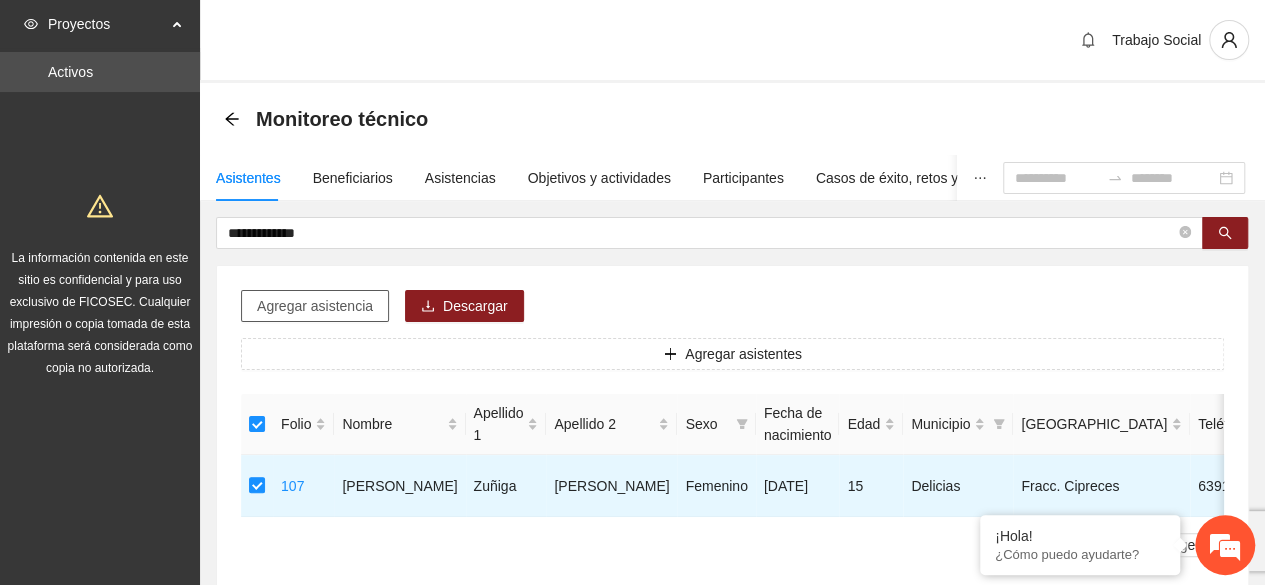 click on "Agregar asistencia" at bounding box center [315, 306] 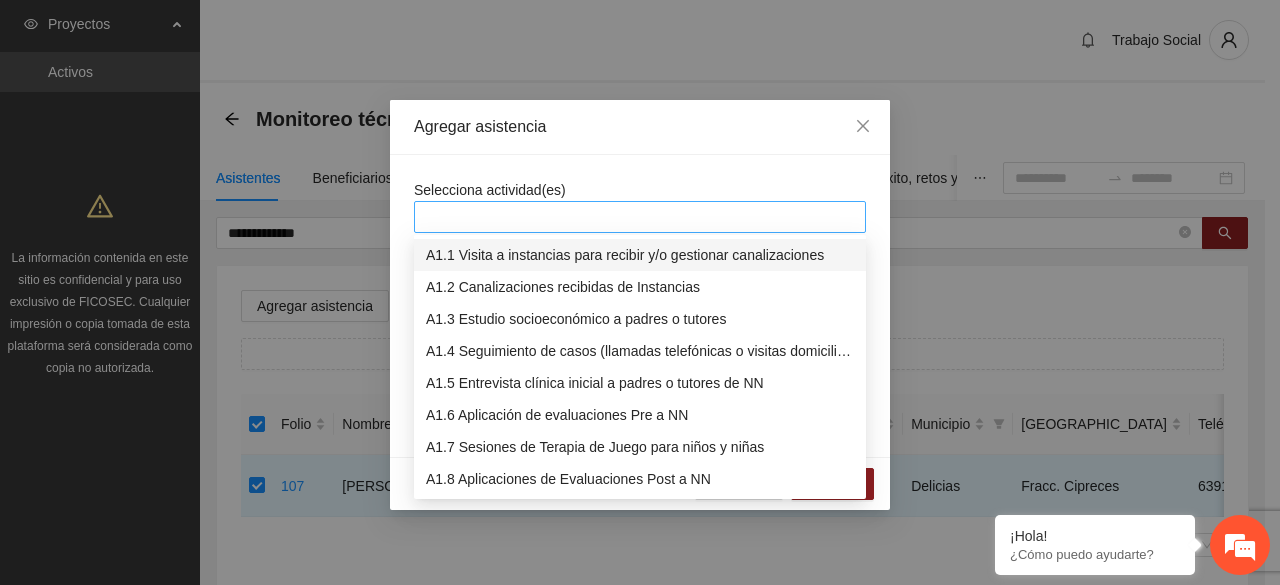 click at bounding box center (640, 217) 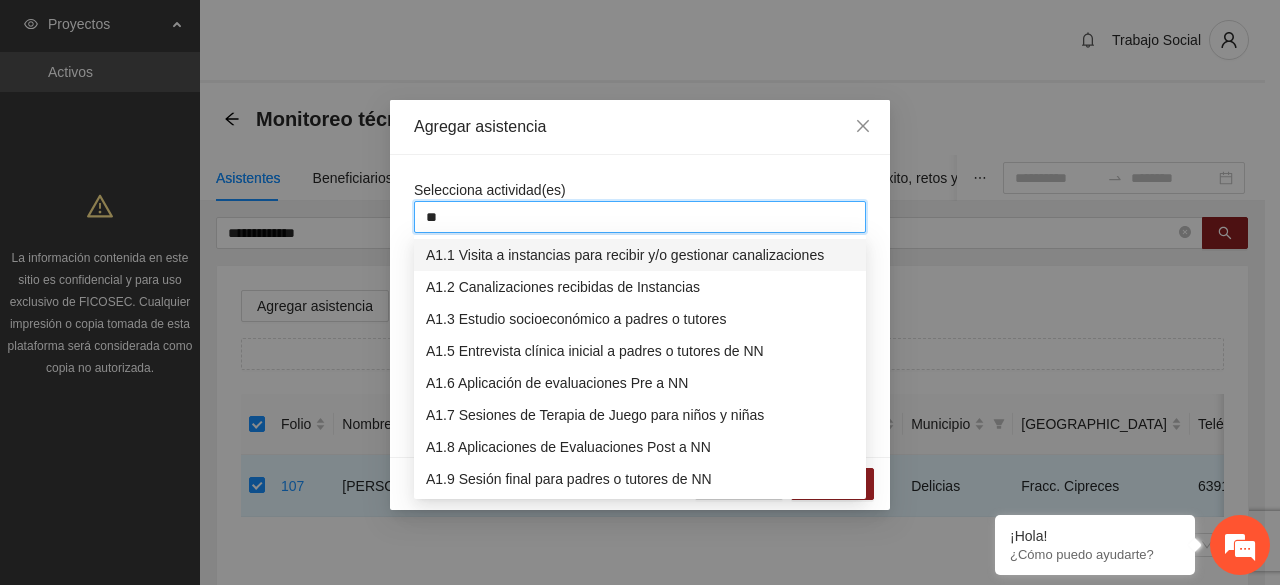 type on "***" 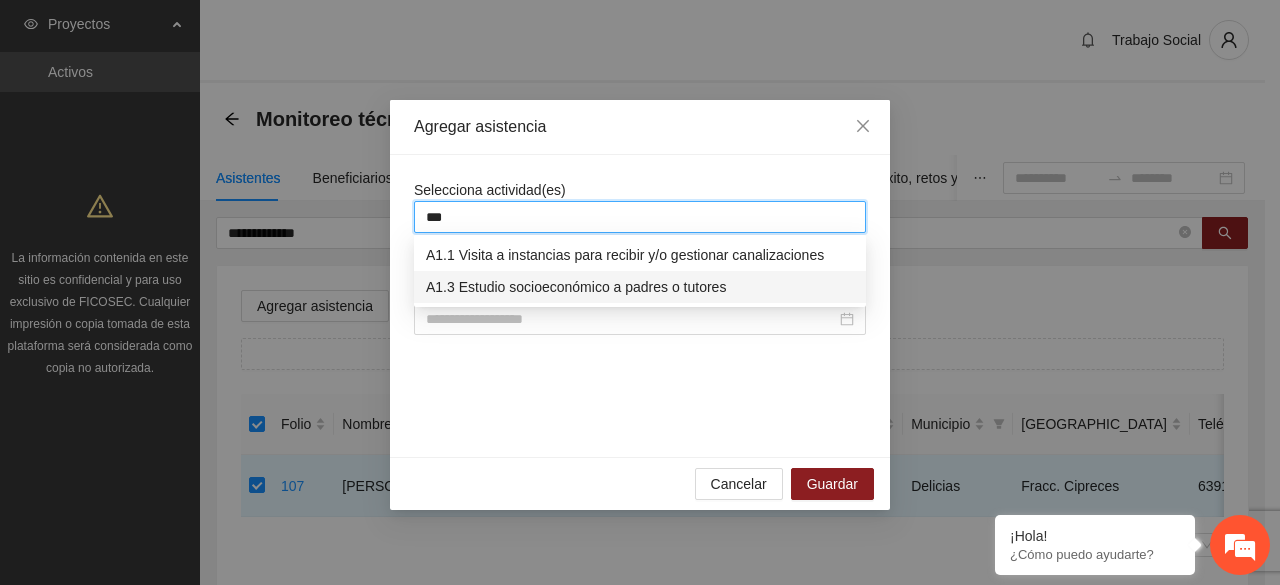 click on "A1.3 Estudio socioeconómico a padres o tutores" at bounding box center (640, 287) 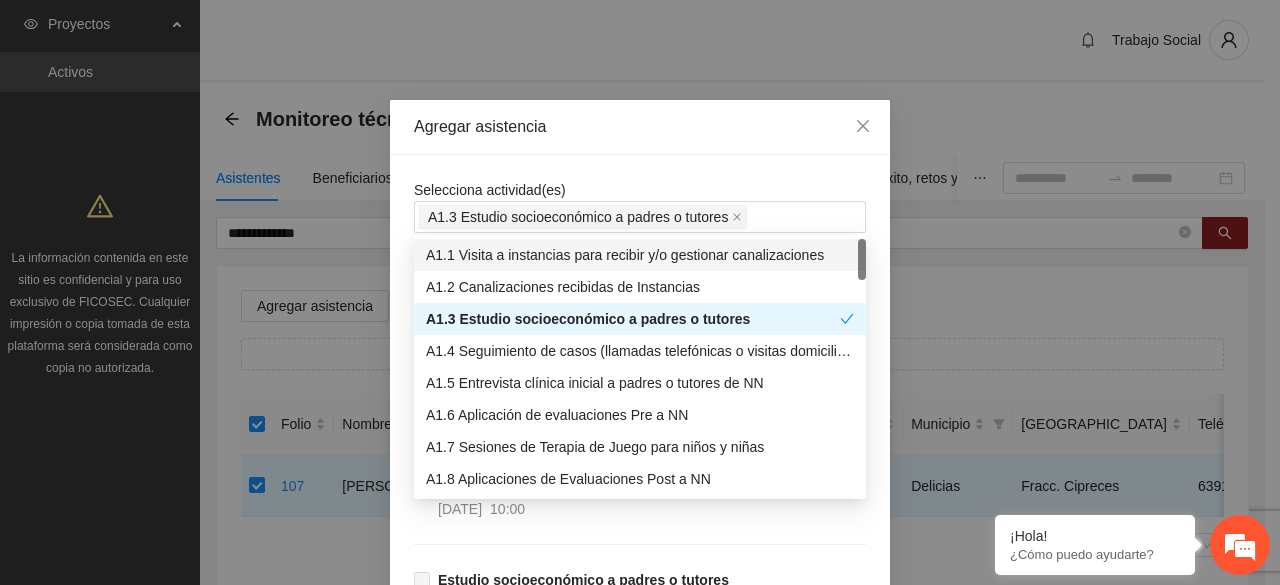click on "Selecciona actividad(es) A1.3 Estudio socioeconómico a padres o tutores   Si la fecha no está en la lista agrégala aquí Estudio socioeconómico a padres o tutores [DATE] 11:00 Estudio socioeconómico a padres o tutores [DATE] 10:00 Estudio socioeconómico a padres o tutores [DATE] 05:00" at bounding box center [640, 445] 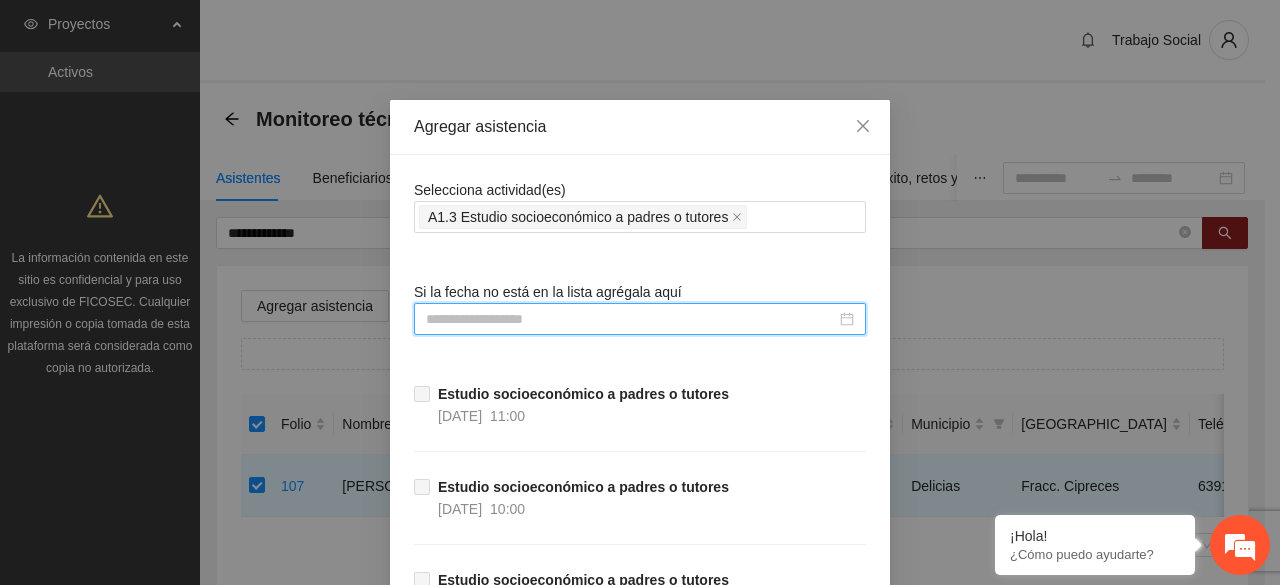 click at bounding box center [631, 319] 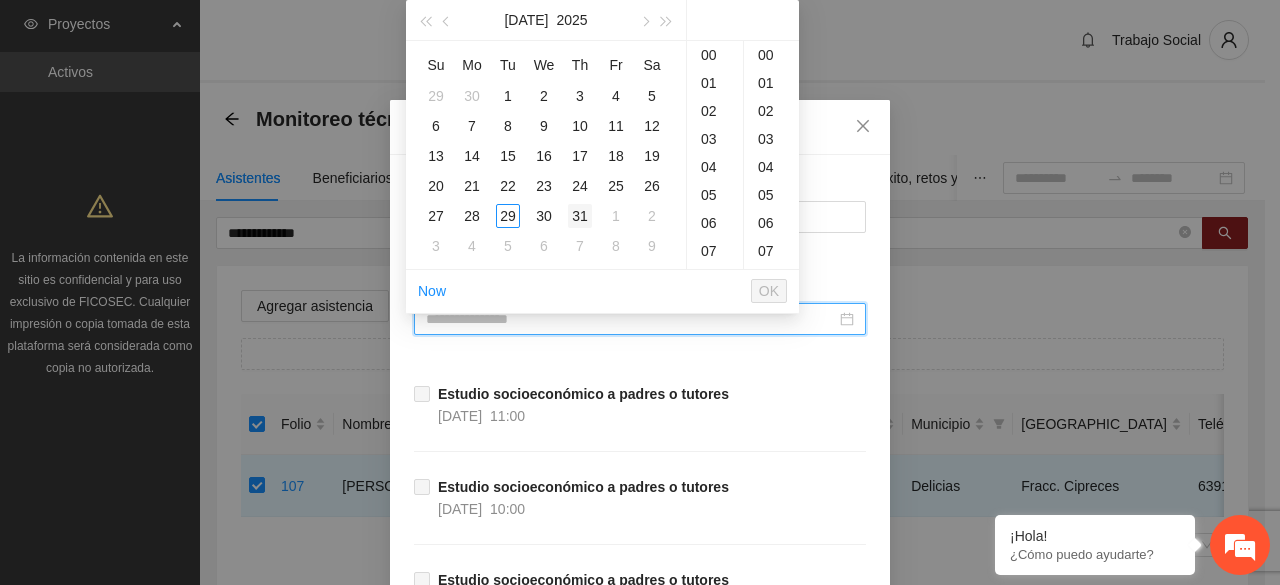 click on "31" at bounding box center (580, 216) 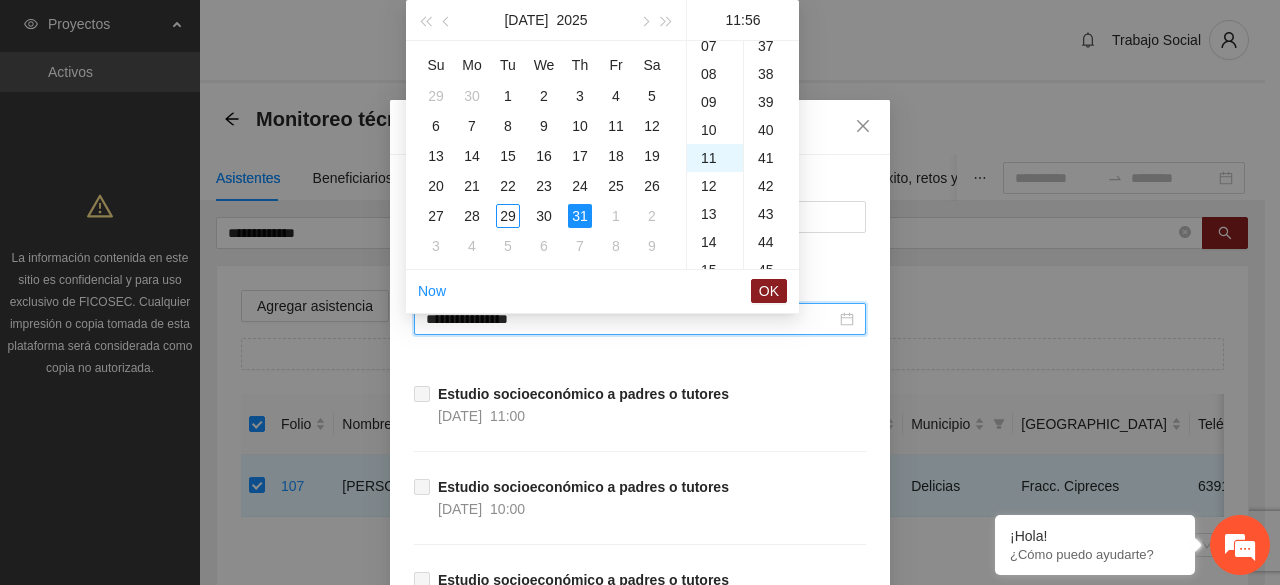 scroll, scrollTop: 308, scrollLeft: 0, axis: vertical 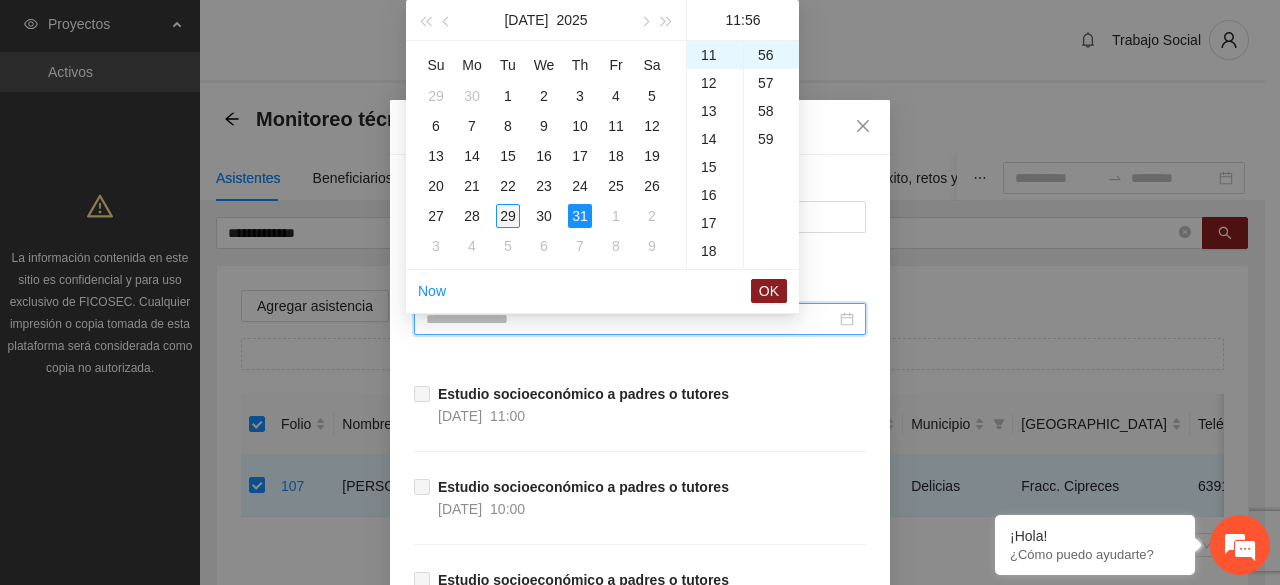 click on "29" at bounding box center [508, 216] 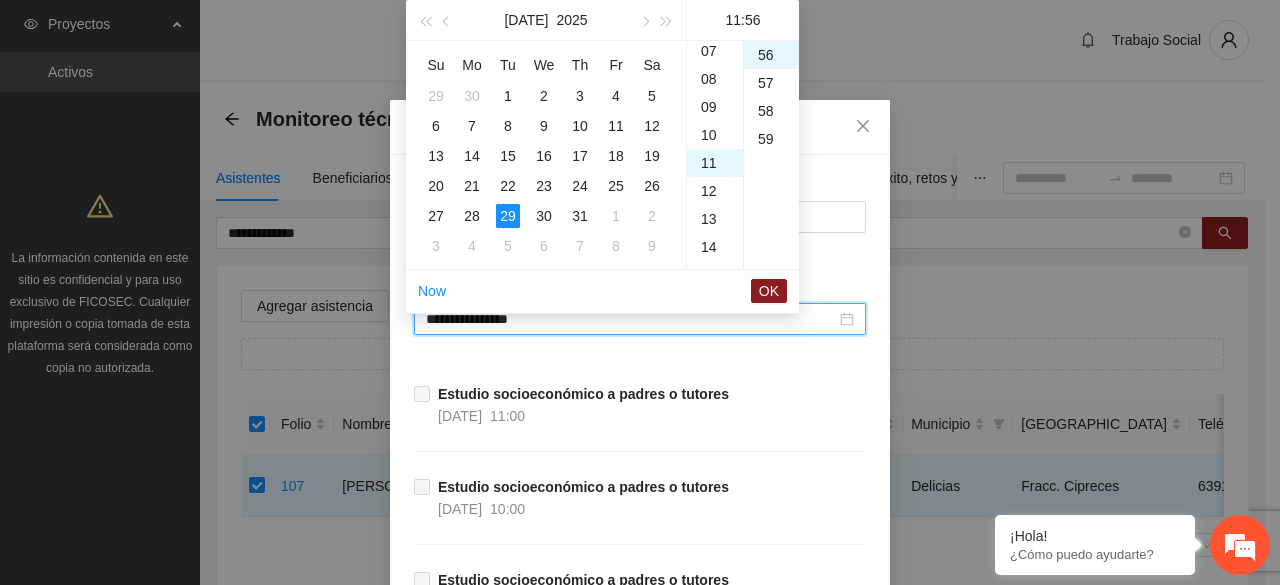scroll, scrollTop: 240, scrollLeft: 0, axis: vertical 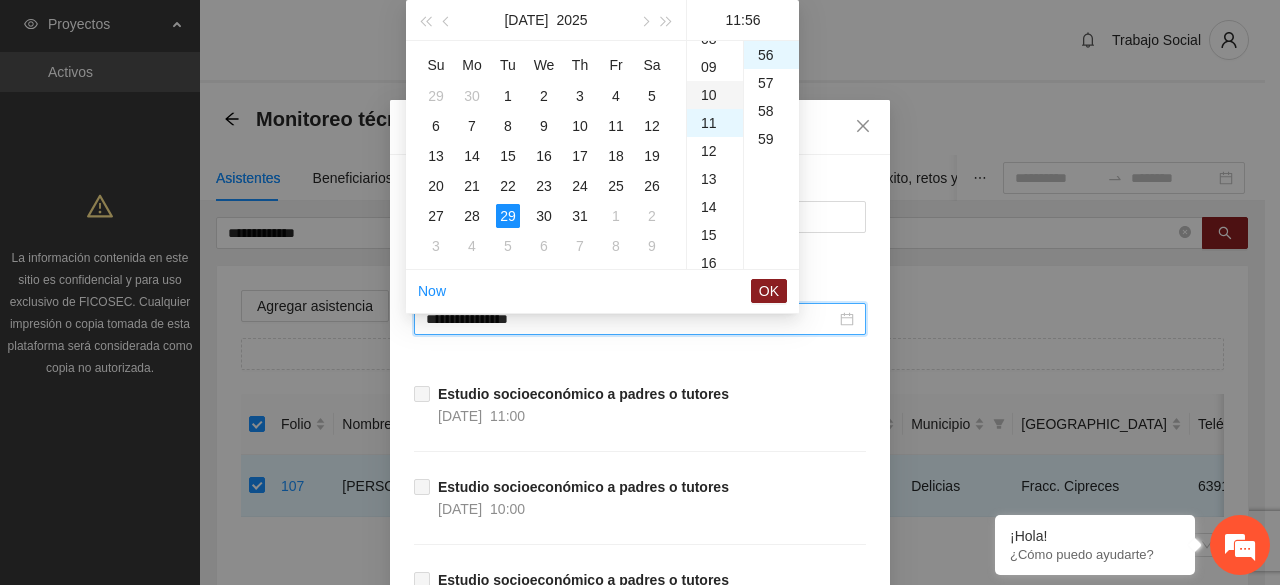 click on "10" at bounding box center (715, 95) 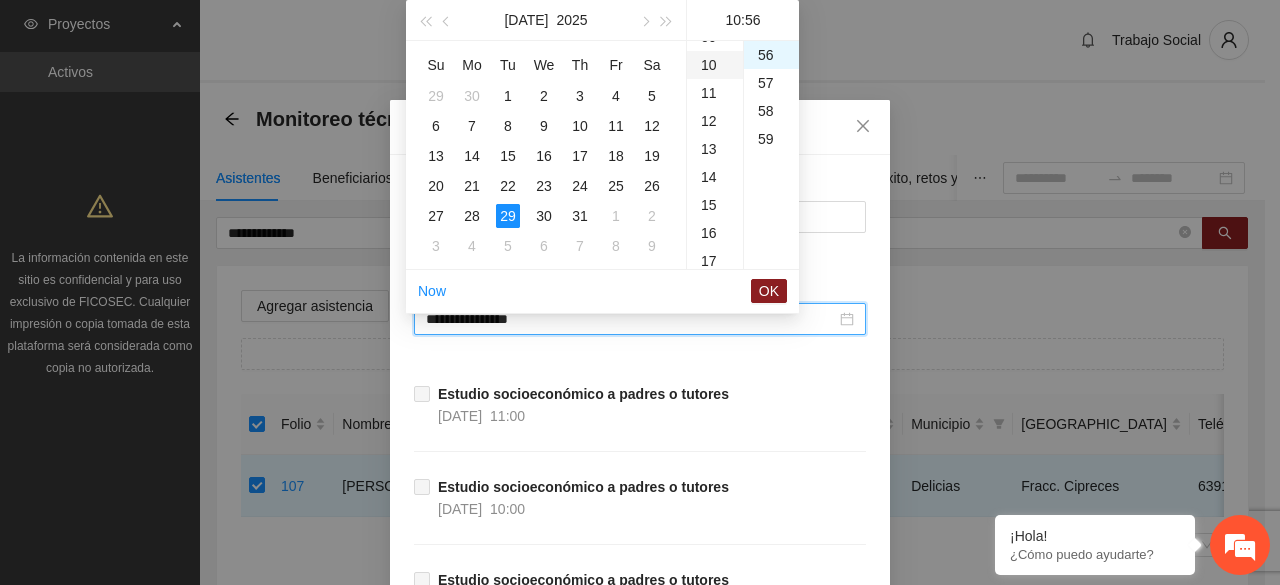 scroll, scrollTop: 280, scrollLeft: 0, axis: vertical 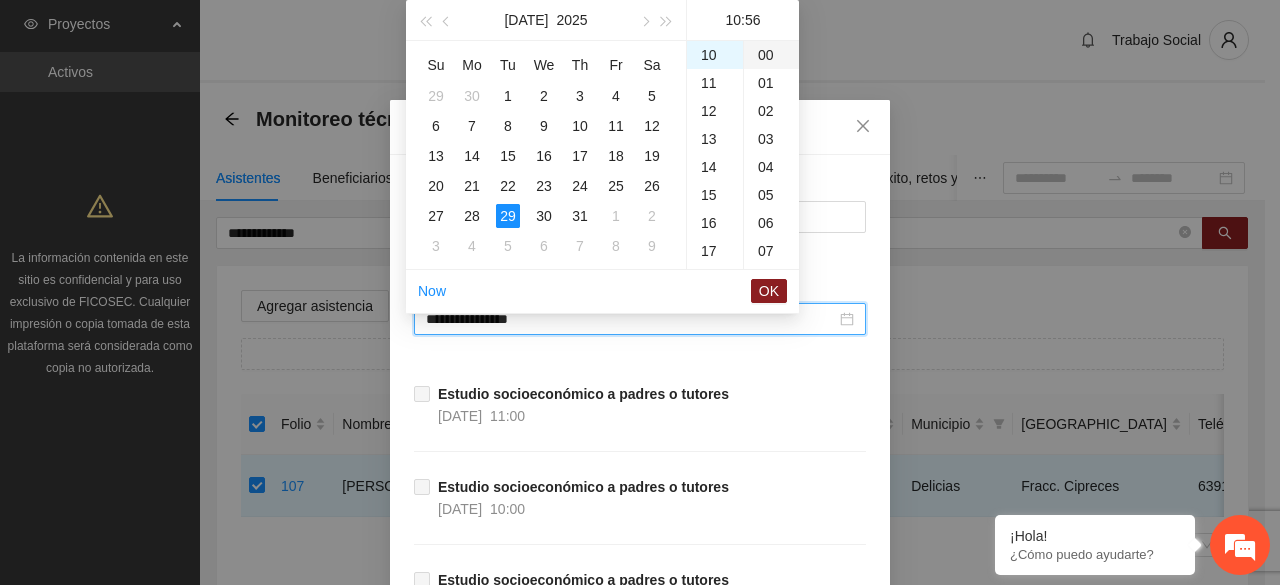 click on "00" at bounding box center [771, 55] 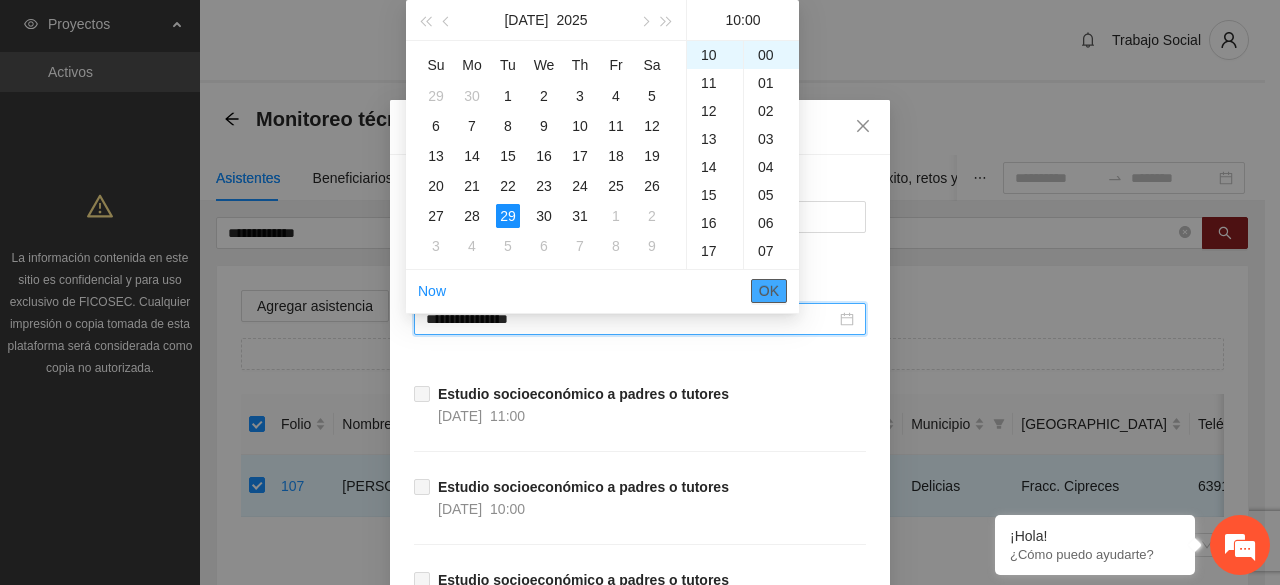 click on "OK" at bounding box center [769, 291] 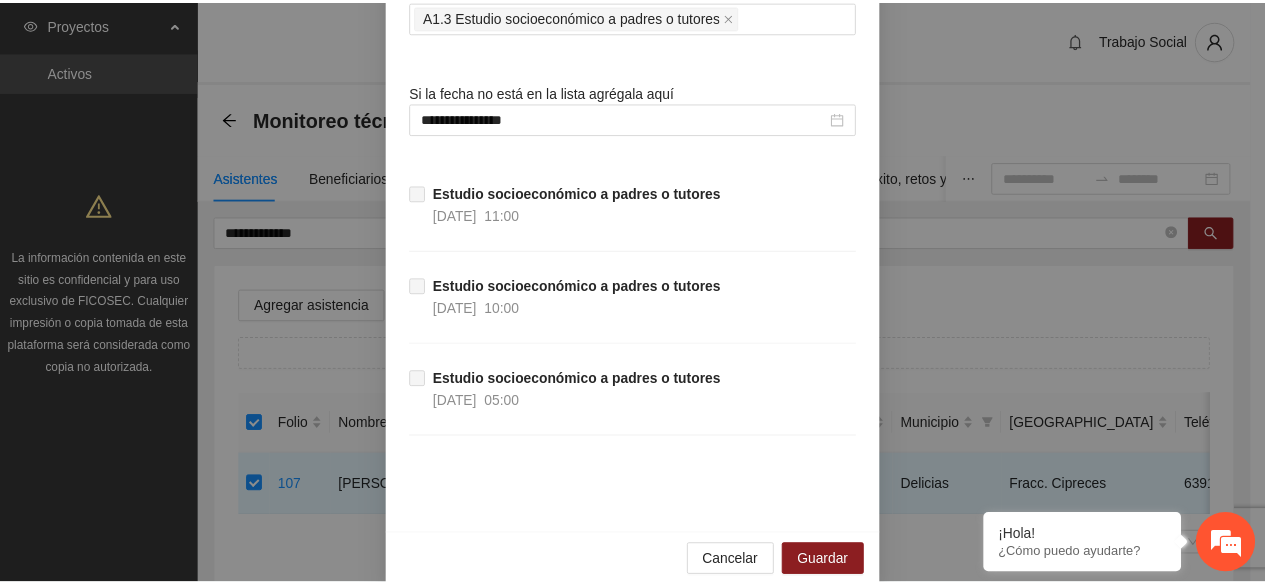 scroll, scrollTop: 224, scrollLeft: 0, axis: vertical 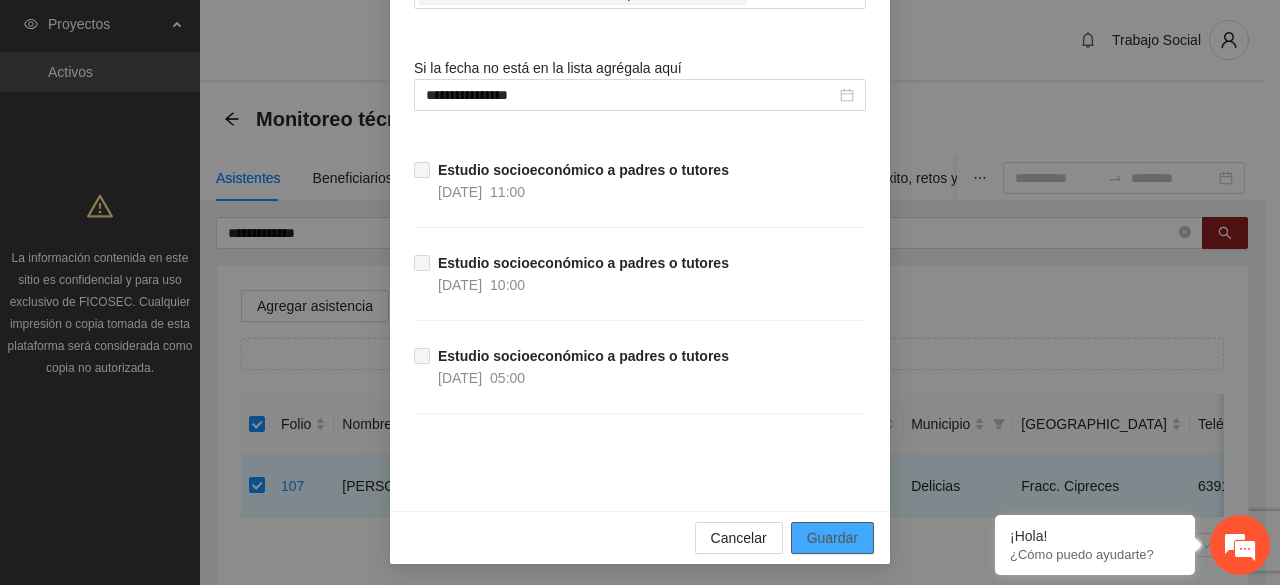 click on "Guardar" at bounding box center [832, 538] 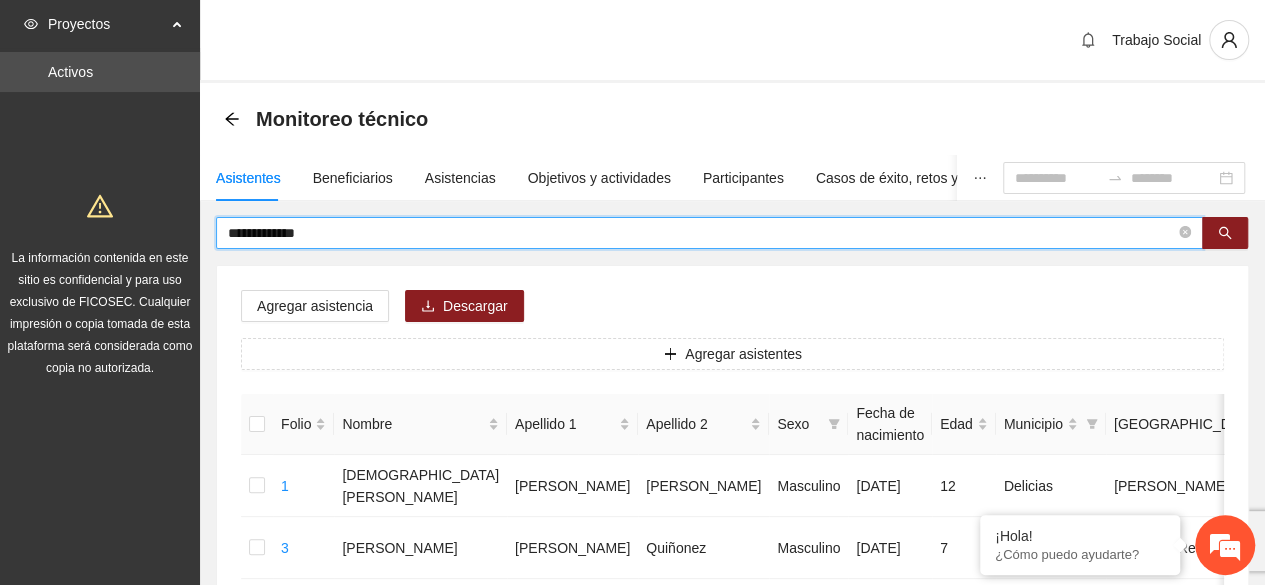 click on "**********" at bounding box center [701, 233] 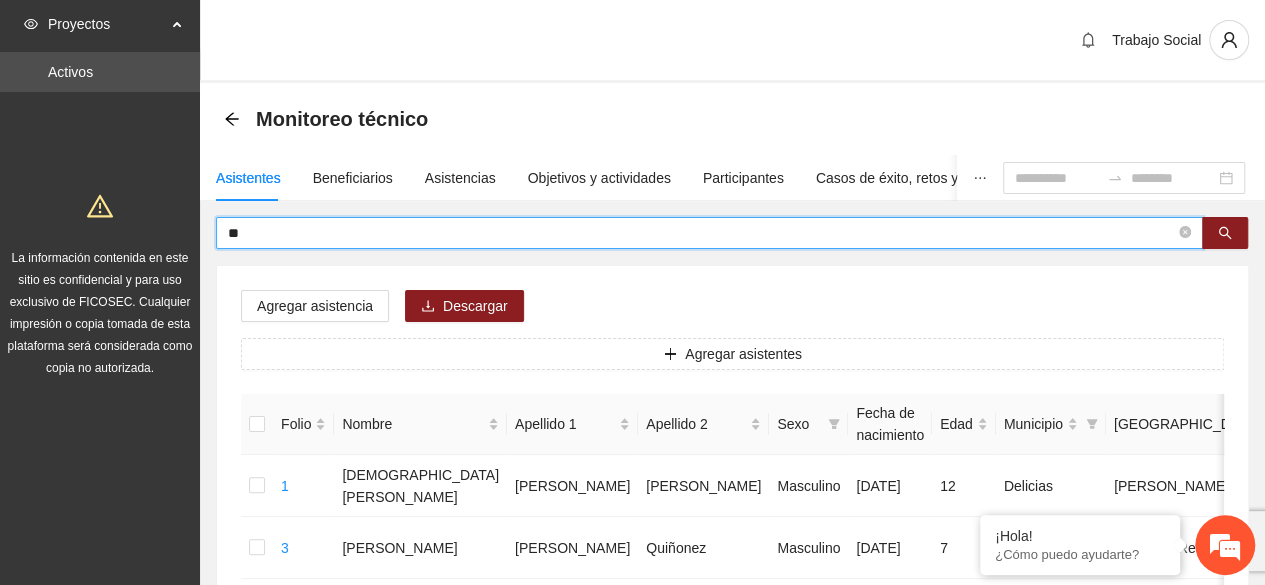 type on "*" 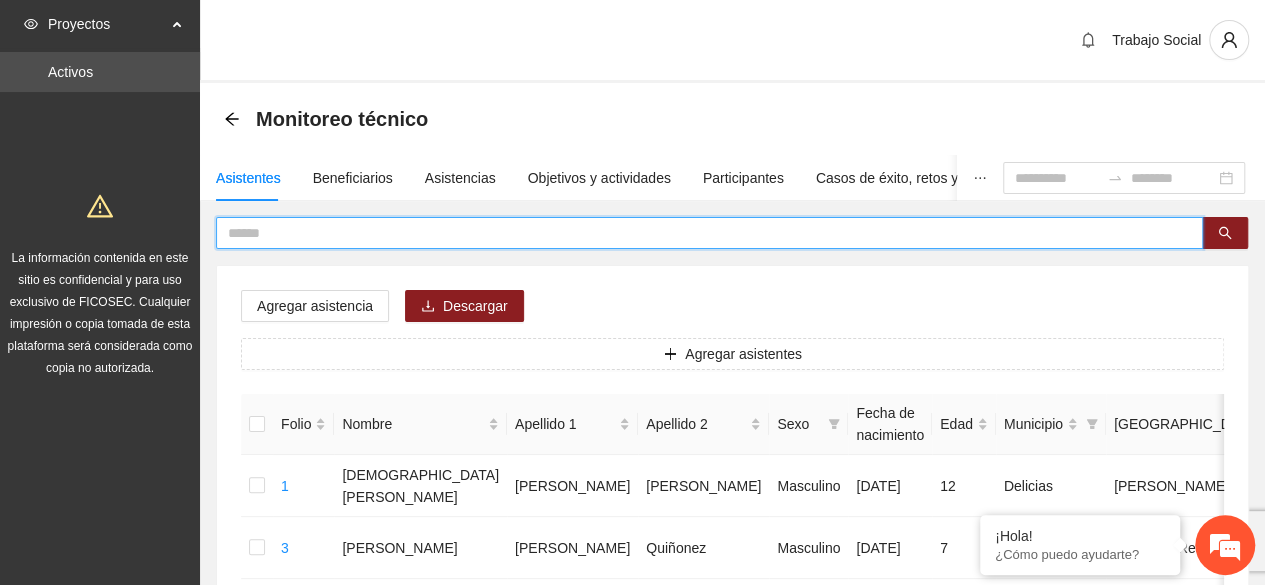 type 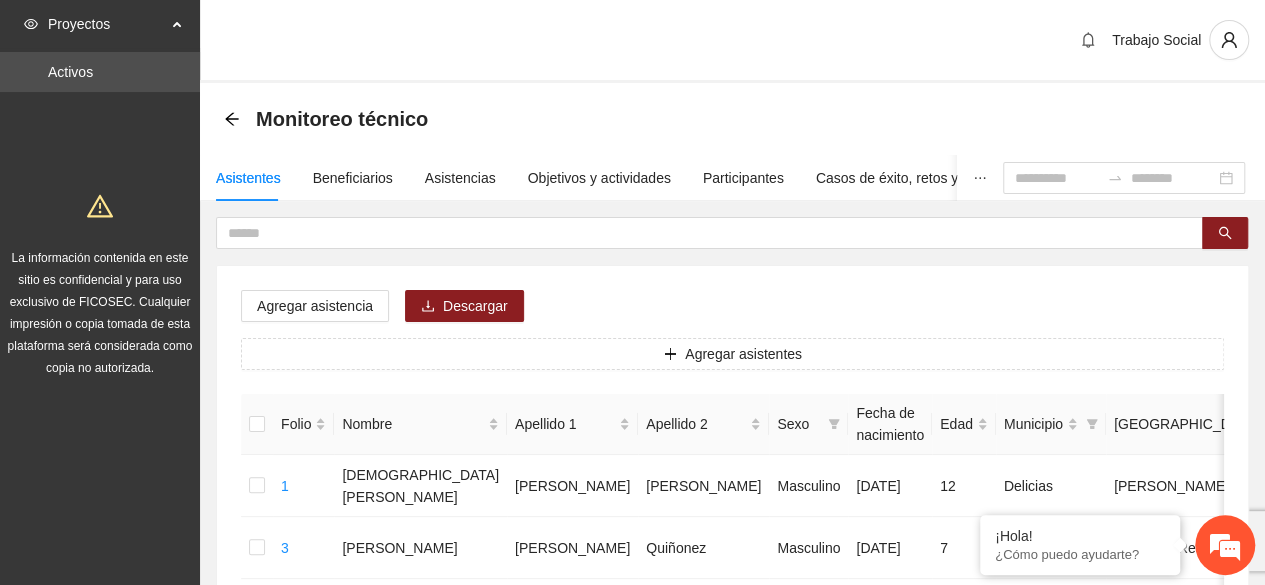 click on "Agregar asistencia Descargar Agregar asistentes Folio Nombre Apellido 1 Apellido 2 Sexo Fecha de nacimiento Edad Municipio Colonia Teléfono Actividad                           1 [PERSON_NAME] Masculino [DATE] 12 Delicias [PERSON_NAME] 6391172298 U P +6 3 [PERSON_NAME] Masculino [DATE] 7 Delicias Fracc Del Real 6391916344 U P +6 4 [PERSON_NAME] Masculino [DATE] 12 Meoqui [PERSON_NAME] 6142111953 U P +6 5 [PERSON_NAME] [DATE] 12 Delicias Villa Bonita 6391271419 U P +6 7 [PERSON_NAME] [DATE] 10 Delicias Fracc Los Nogales 6394652072 U P +6 8 [PERSON_NAME] Masculino [DATE] 8 Delicias Fracc Los Nogales 6394652072 U P +7 9 [PERSON_NAME] Masculino [DATE] 10 Delicias [GEOGRAPHIC_DATA] 6391141642 U P +6 11 [PERSON_NAME] Masculino [DATE] 7 Delicias Laderas del Norte 6391208846 U P +4 12 [PERSON_NAME] Femenino [DATE] 10 U P +6" at bounding box center (732, 996) 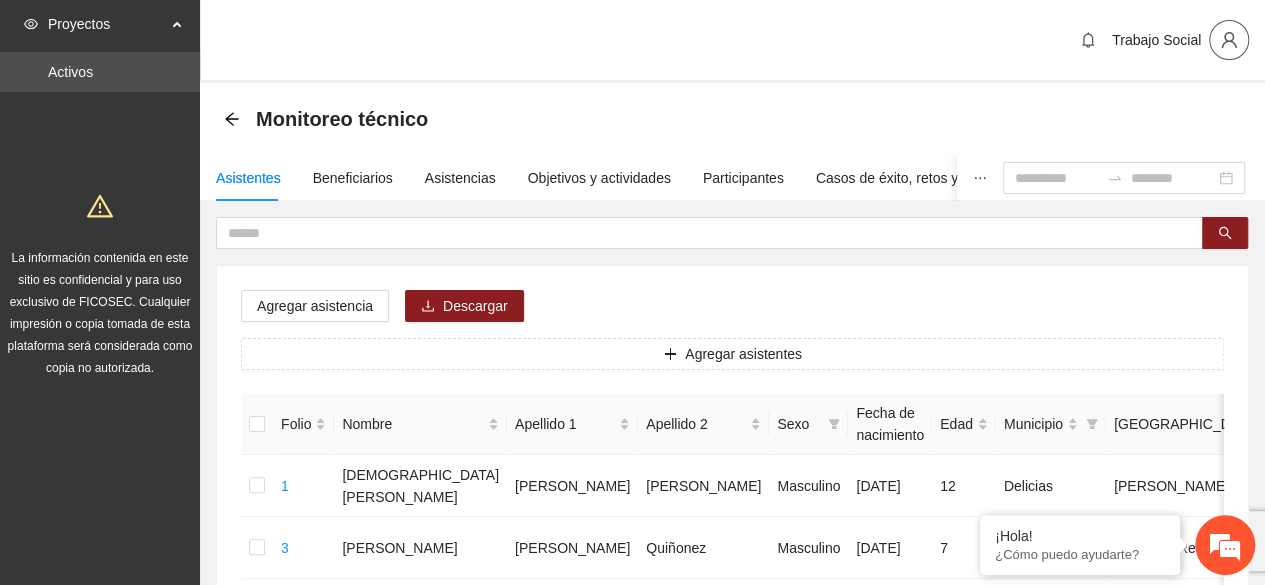 click at bounding box center (1229, 40) 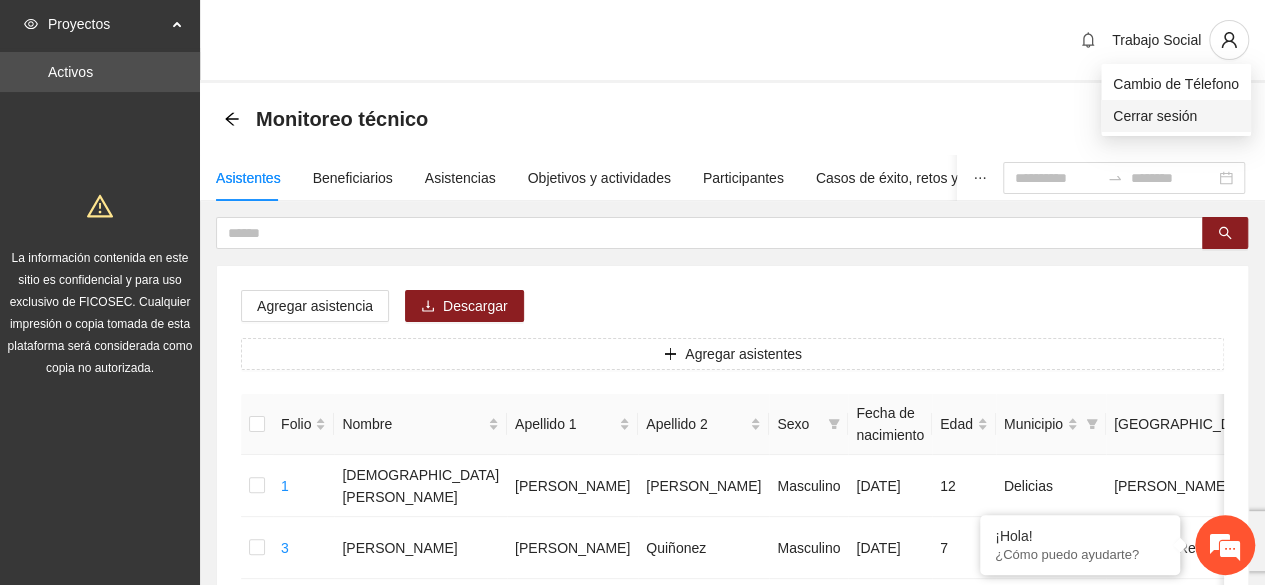 click on "Cerrar sesión" at bounding box center (1176, 116) 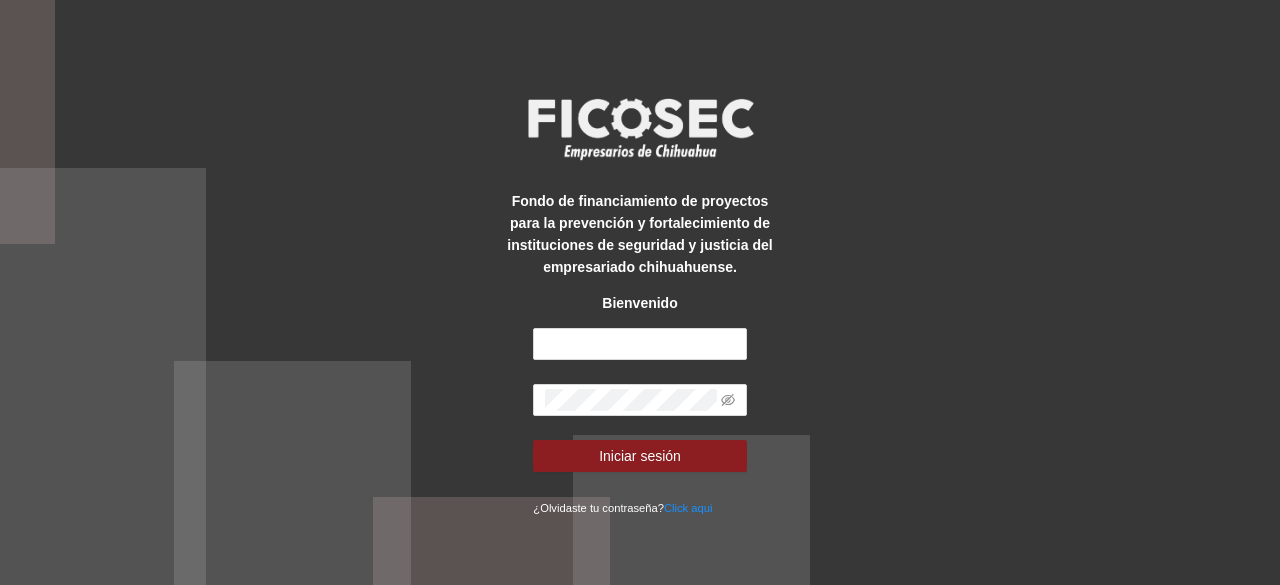 scroll, scrollTop: 0, scrollLeft: 0, axis: both 